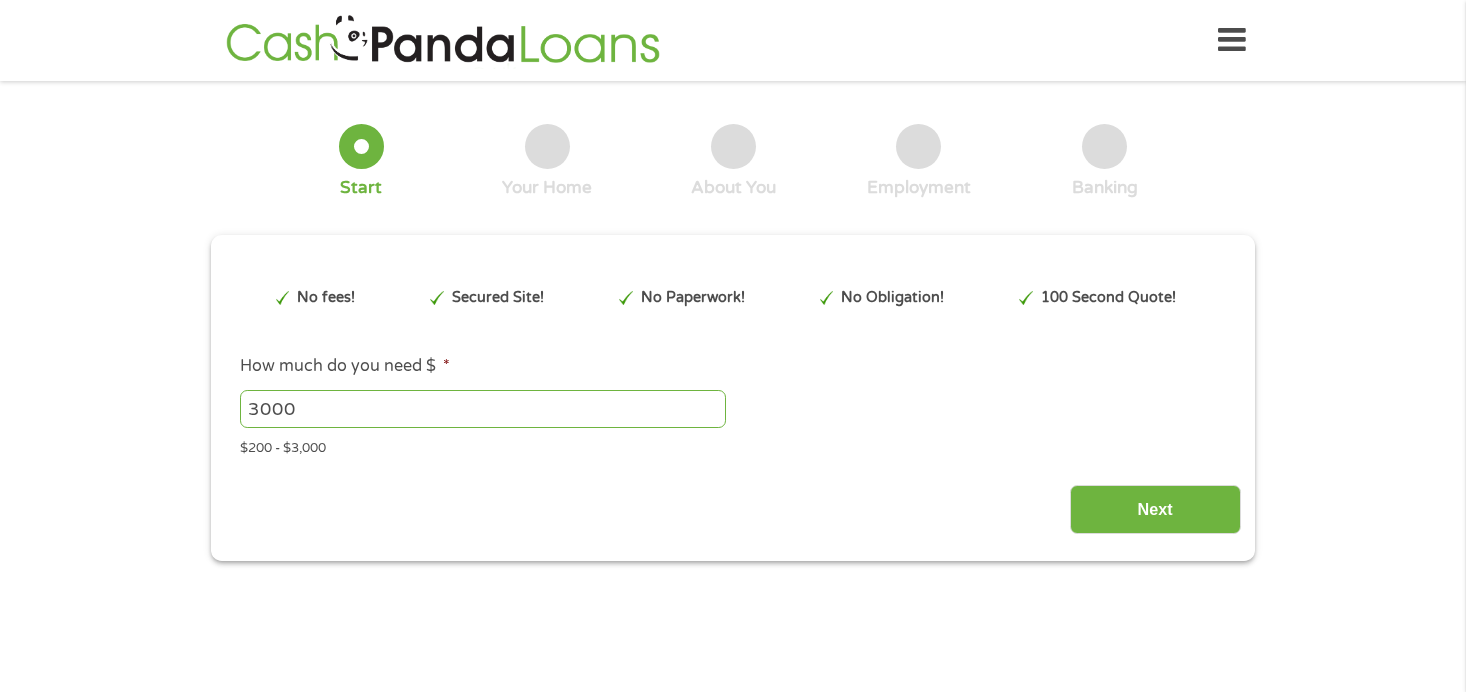 scroll, scrollTop: 0, scrollLeft: 0, axis: both 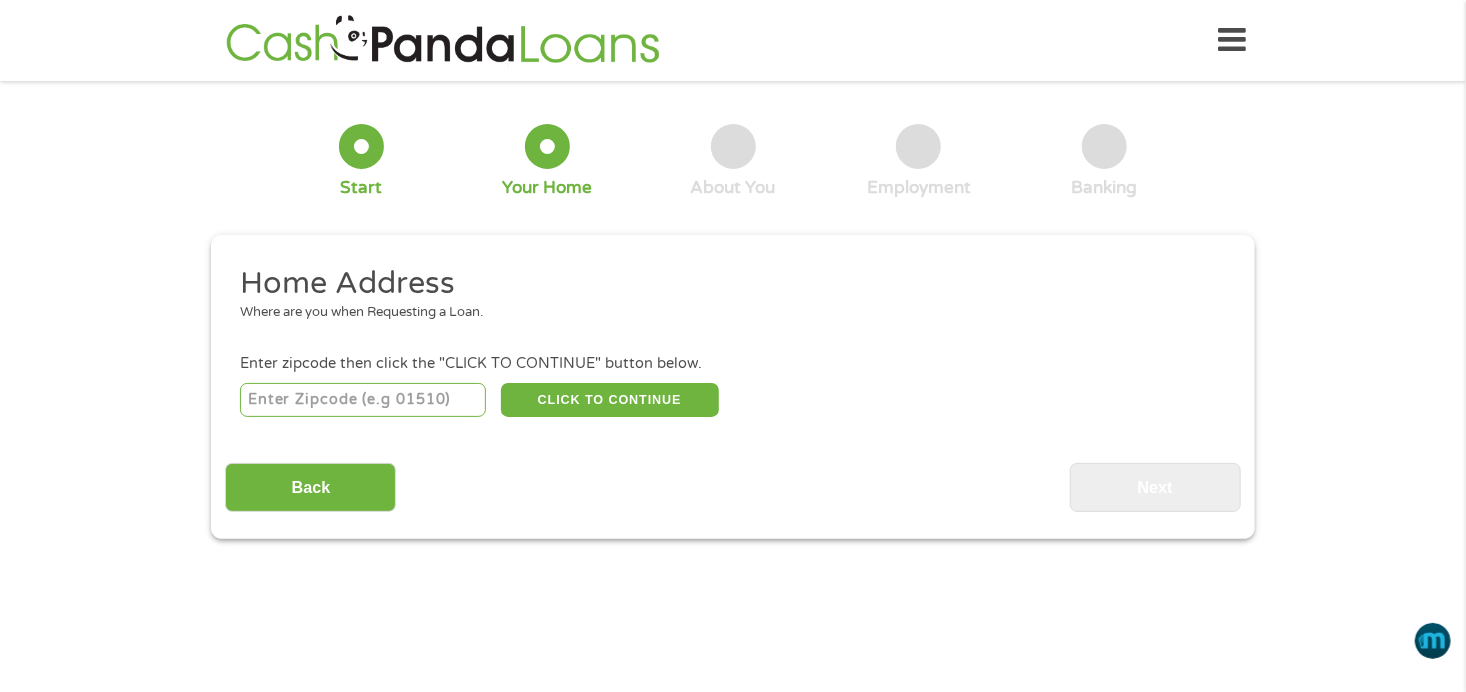 click at bounding box center (363, 400) 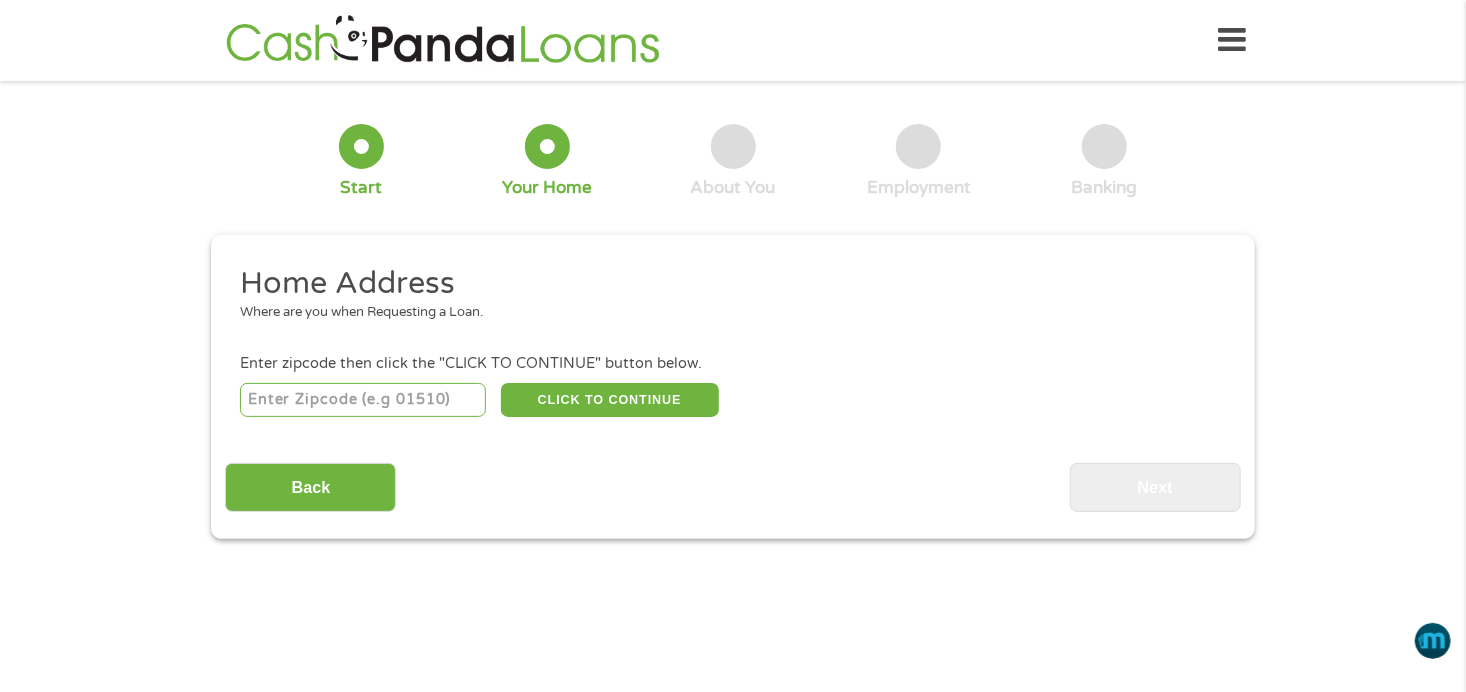 type on "[NUMBER]" 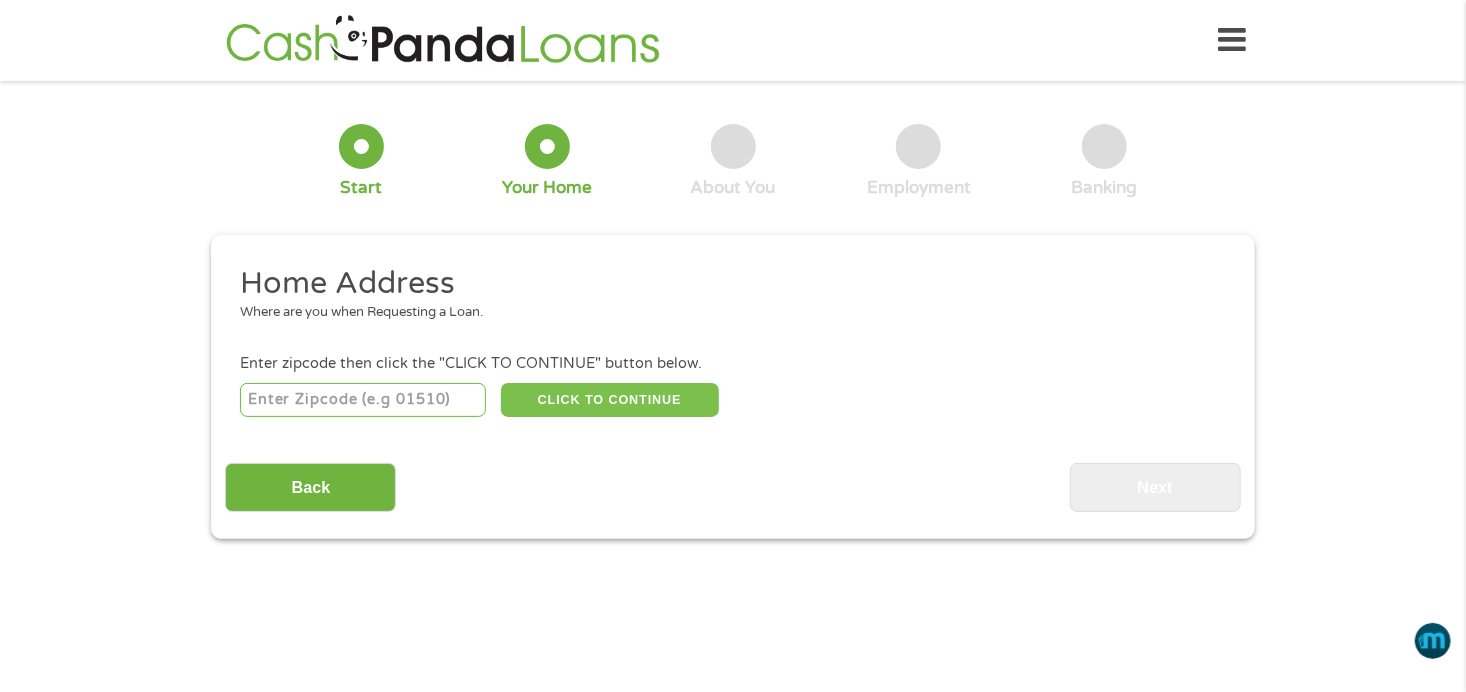 click on "CLICK TO CONTINUE" at bounding box center [610, 400] 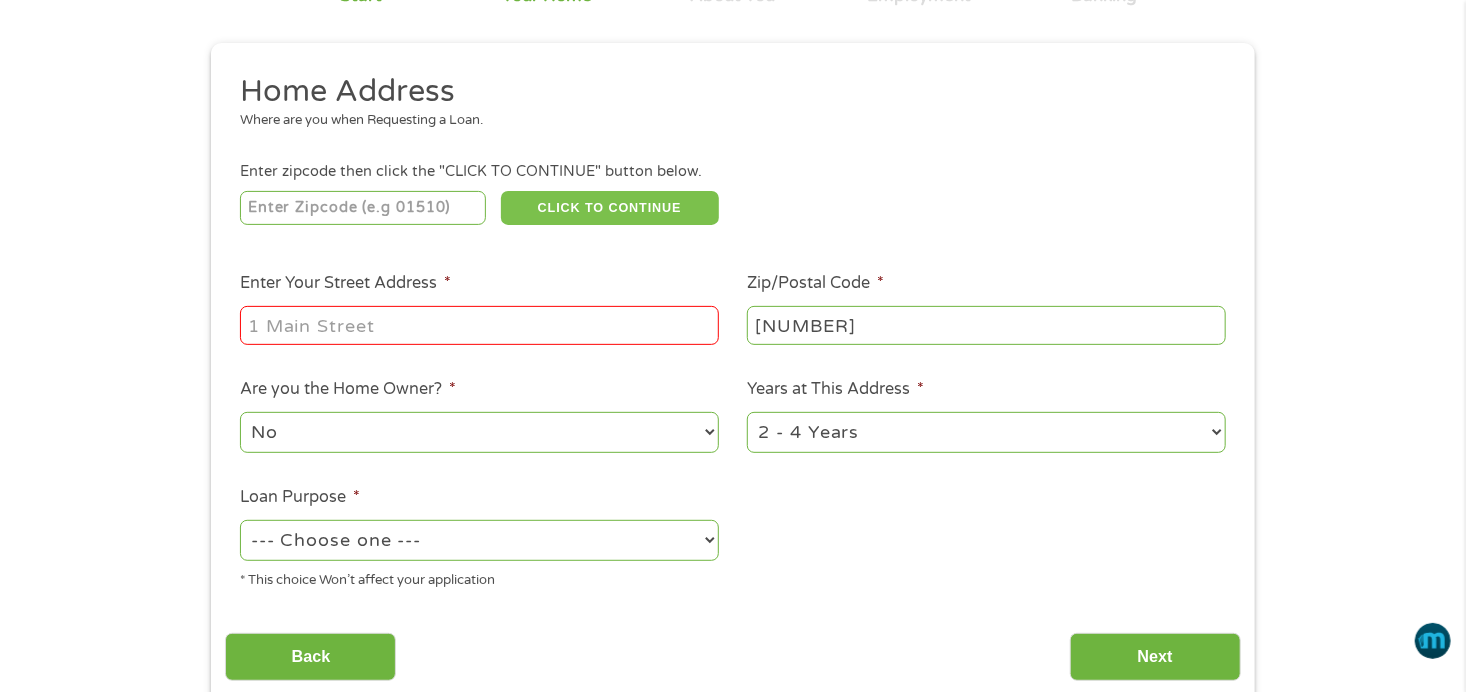 scroll, scrollTop: 200, scrollLeft: 0, axis: vertical 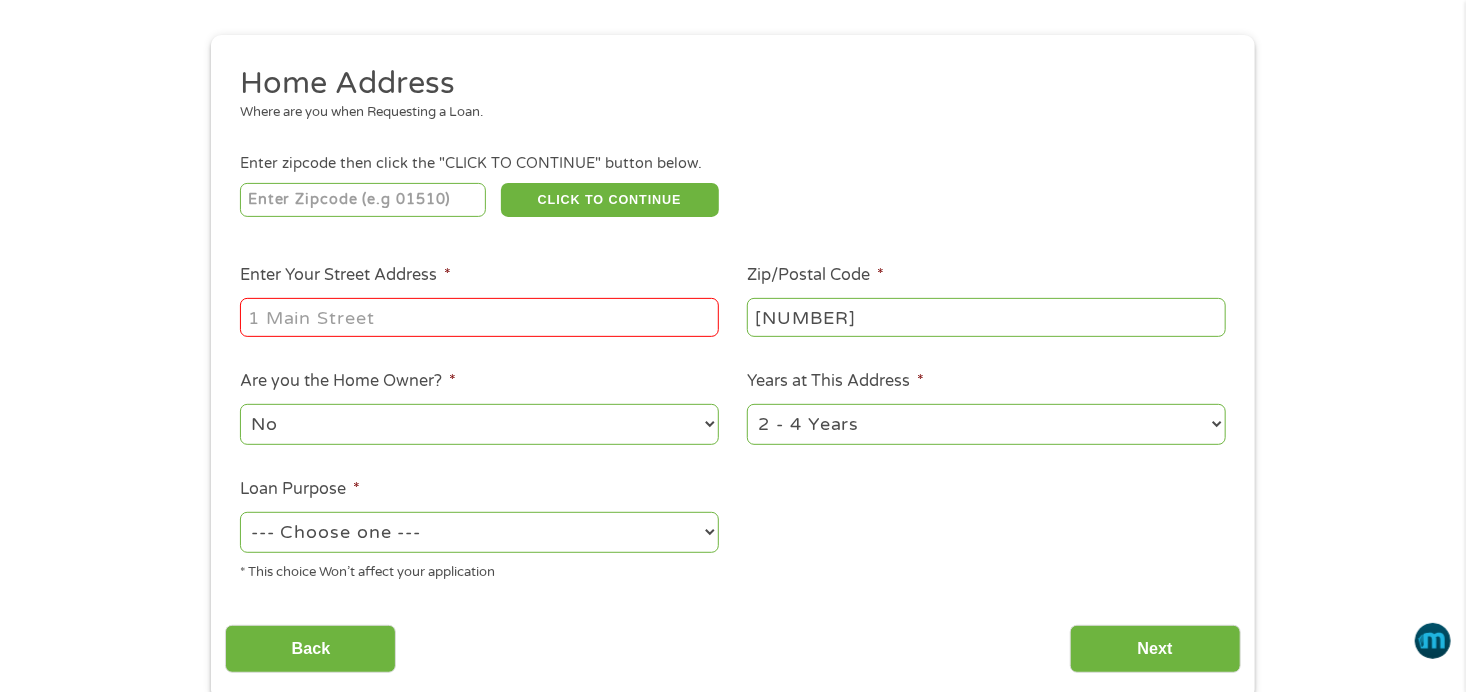 click on "Enter Your Street Address *" at bounding box center [479, 317] 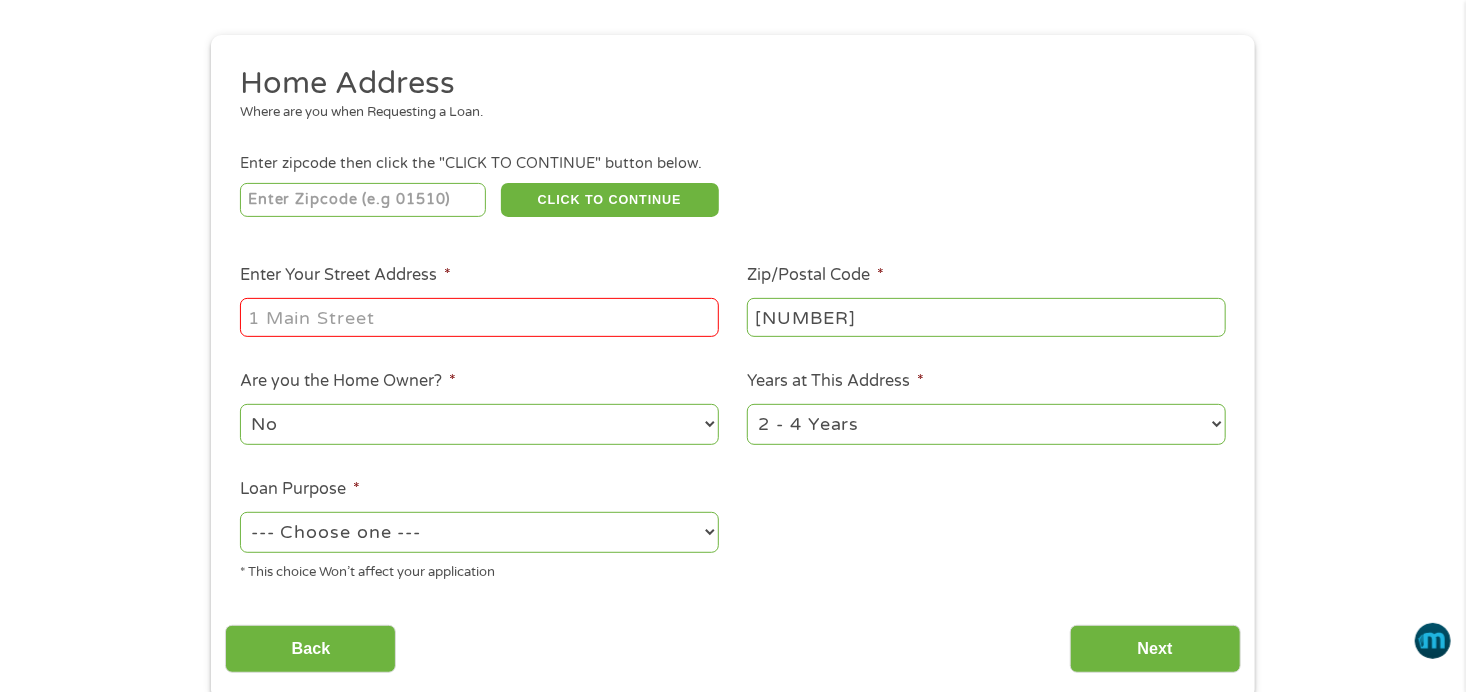 type on "[NUMBER] [STREET]" 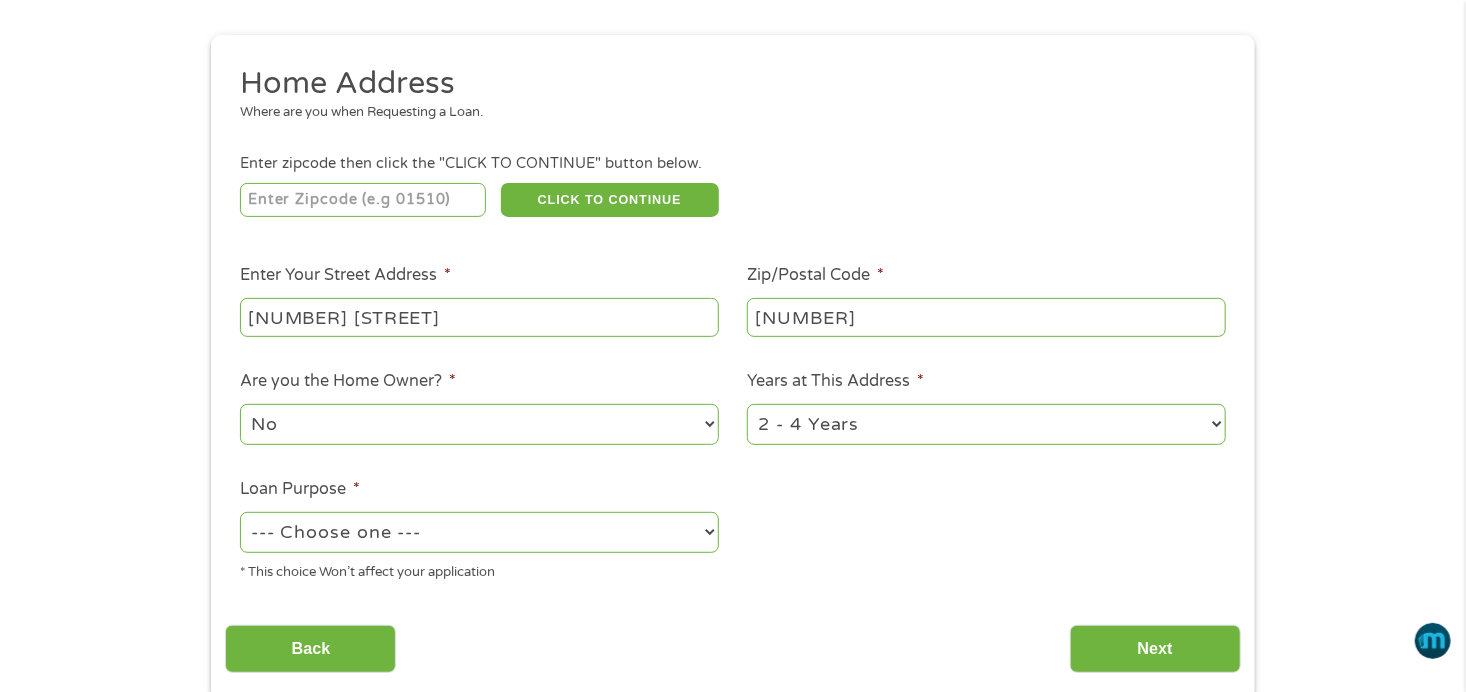 click on "1 Year or less 1 - 2 Years 2 - 4 Years Over 4 Years" at bounding box center [986, 424] 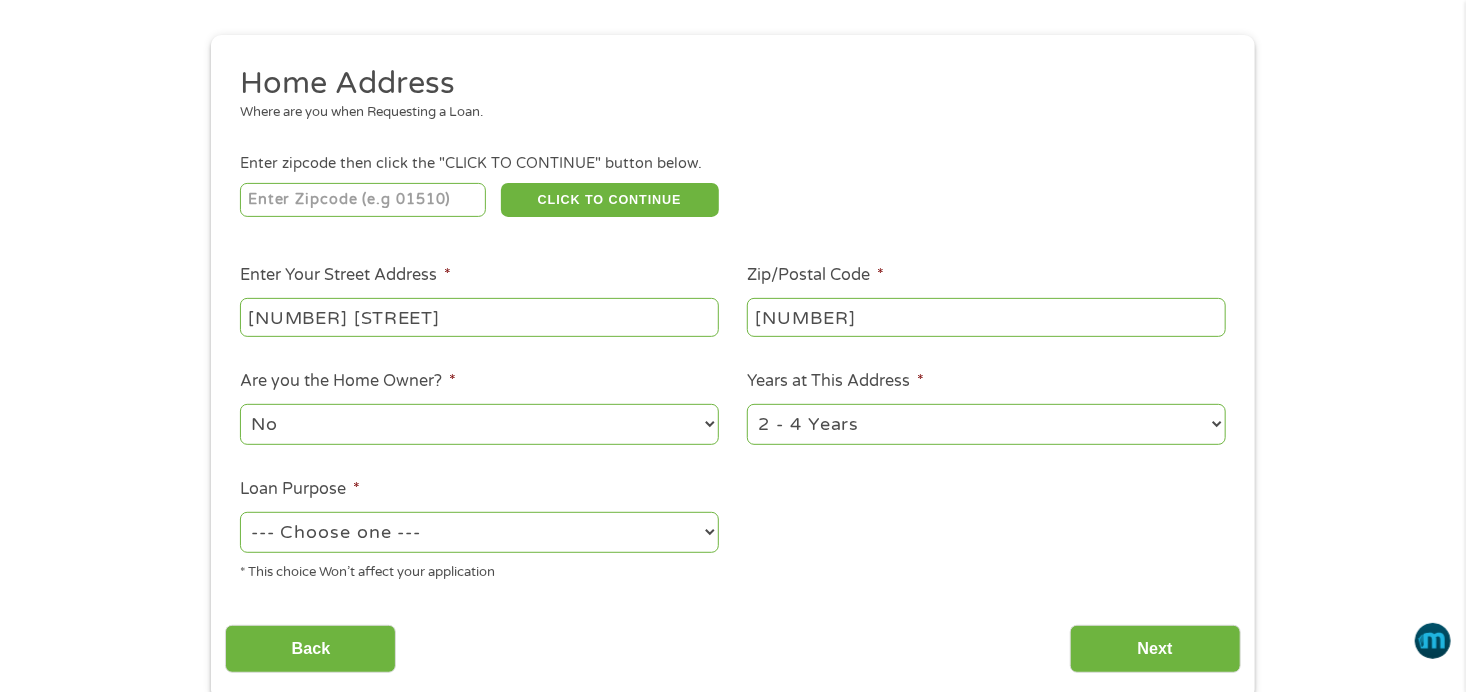 select on "60months" 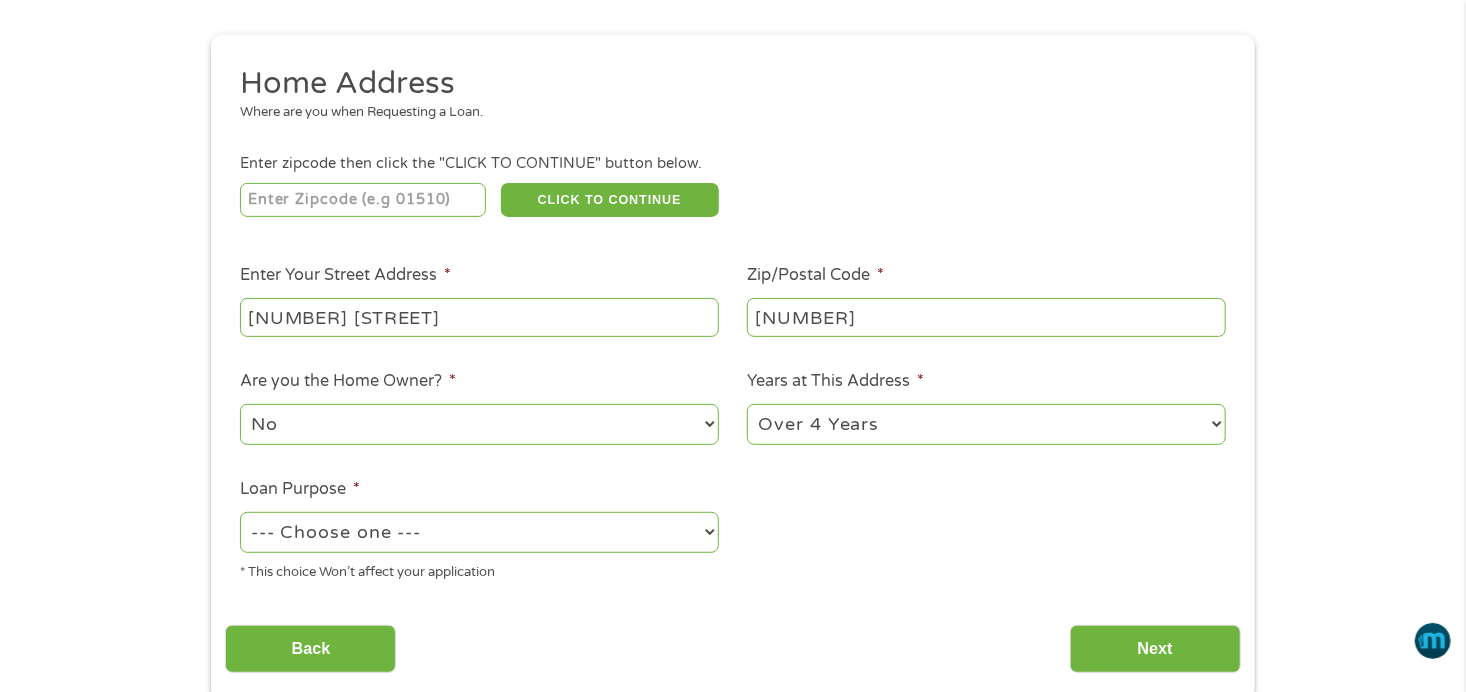 click on "1 Year or less 1 - 2 Years 2 - 4 Years Over 4 Years" at bounding box center [986, 424] 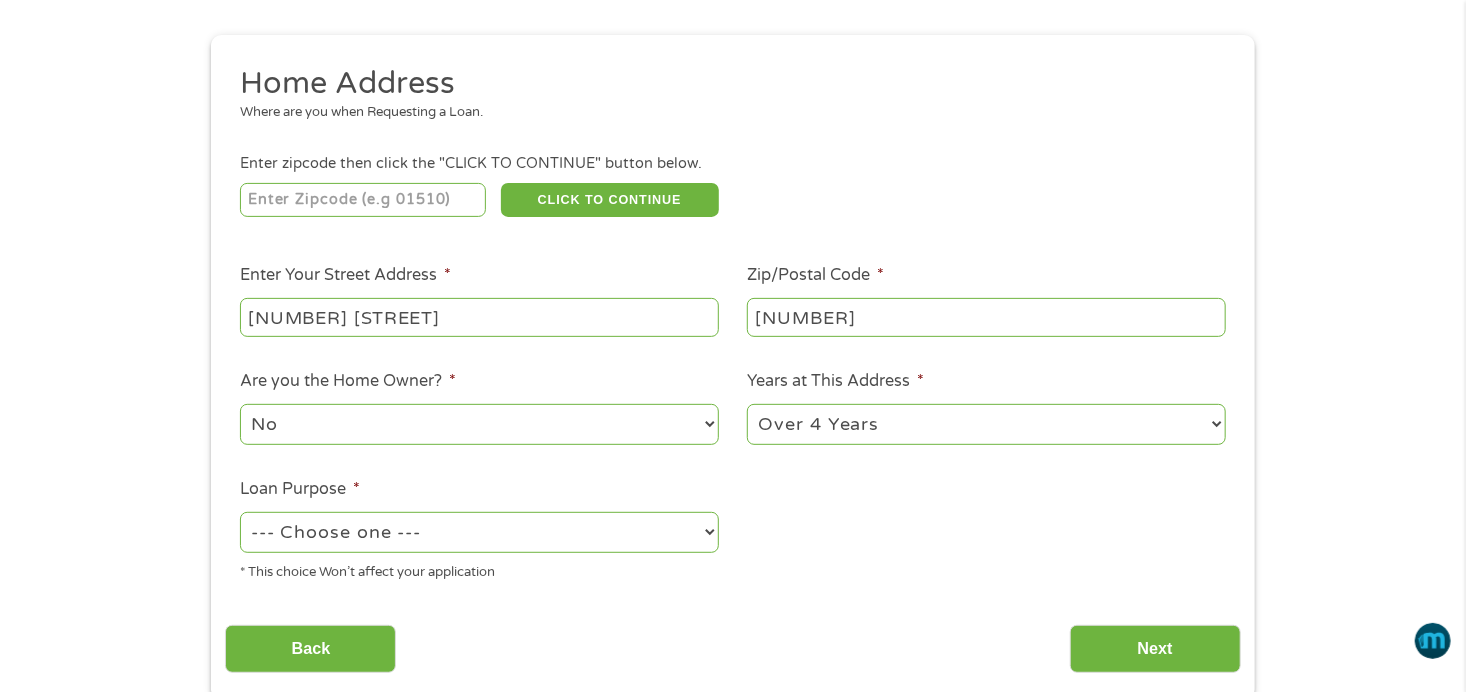 click on "--- Choose one --- Pay Bills Debt Consolidation Home Improvement Major Purchase Car Loan Short Term Cash Medical Expenses Other" at bounding box center [479, 532] 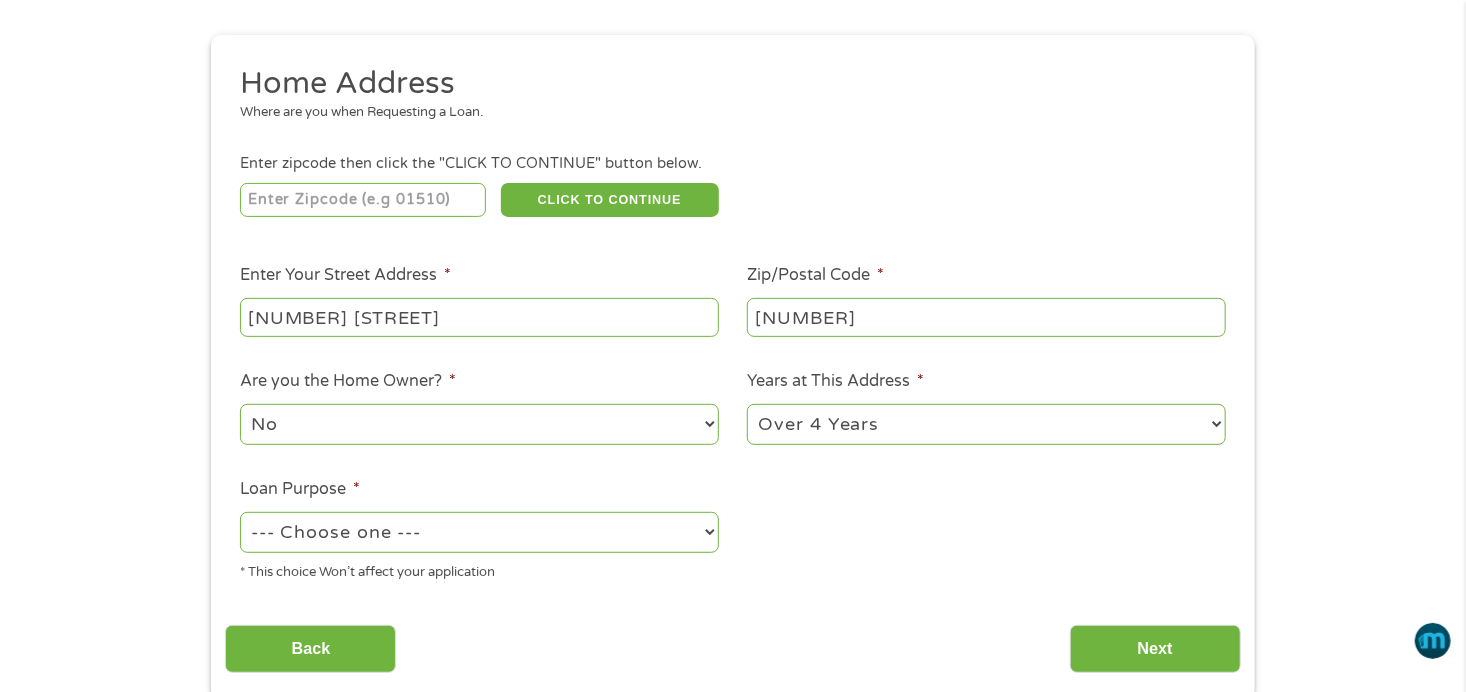 select on "debtconsolidation" 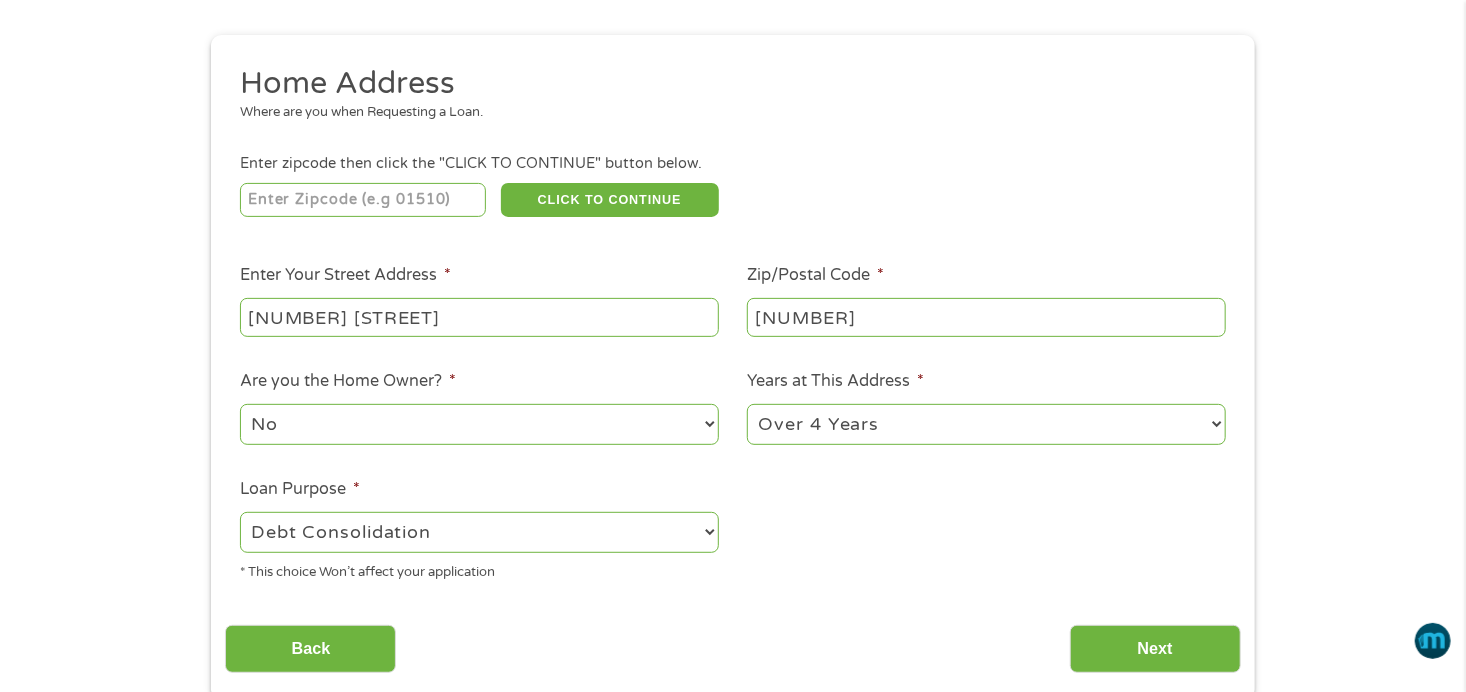 click on "--- Choose one --- Pay Bills Debt Consolidation Home Improvement Major Purchase Car Loan Short Term Cash Medical Expenses Other" at bounding box center [479, 532] 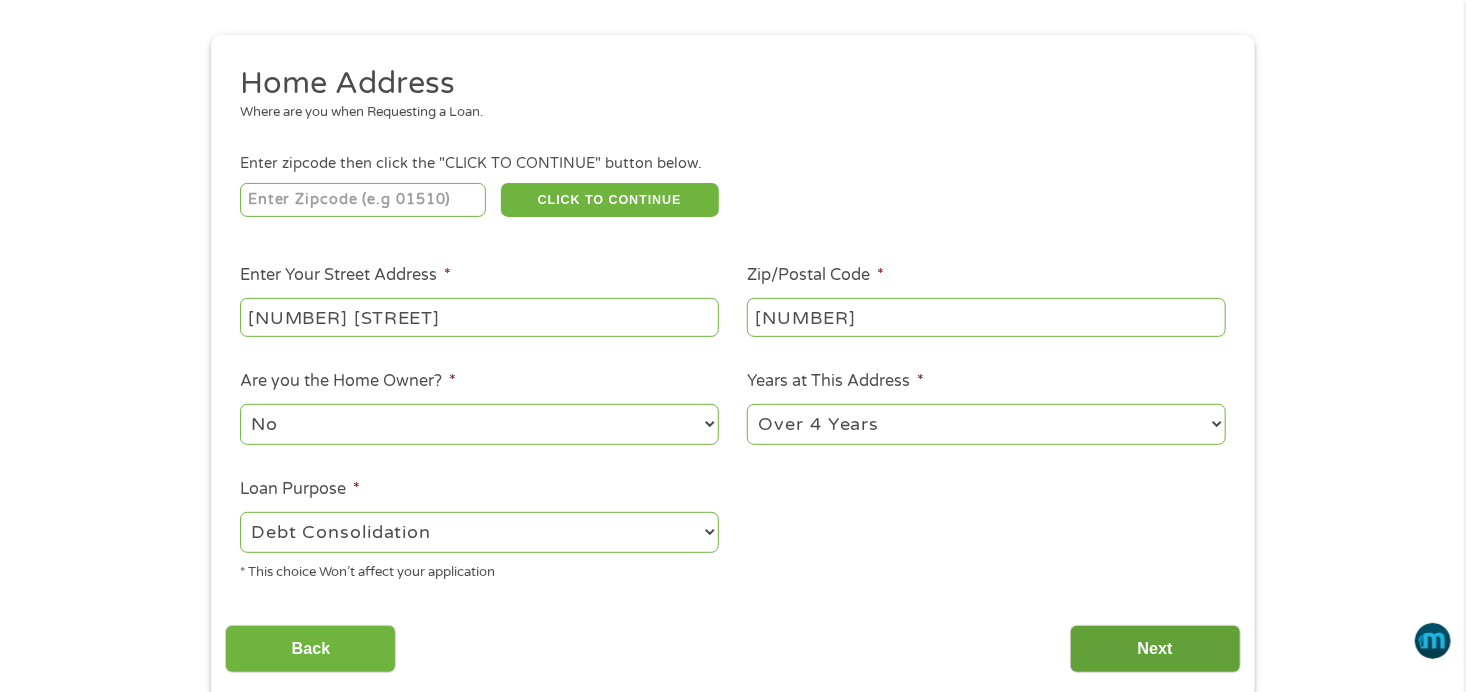 click on "Next" at bounding box center [1155, 649] 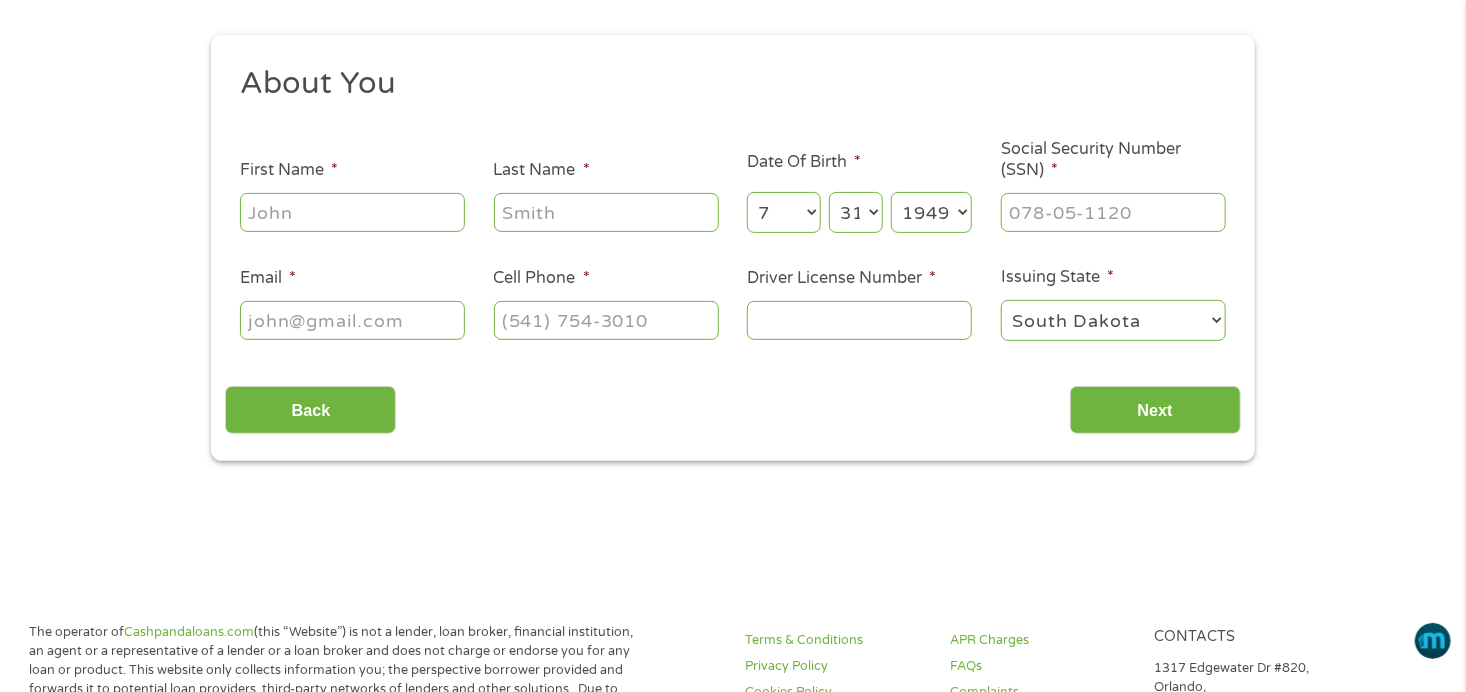 scroll, scrollTop: 8, scrollLeft: 8, axis: both 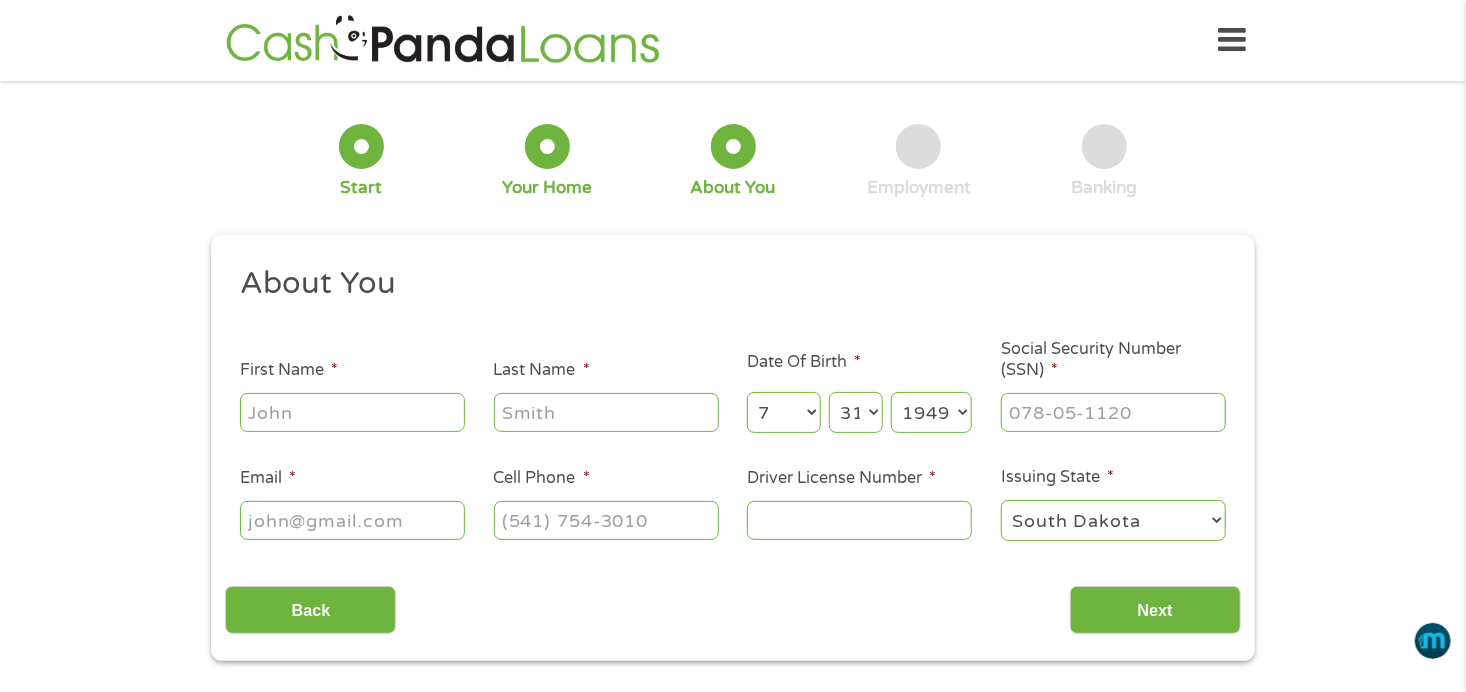 click on "First Name *" at bounding box center [352, 412] 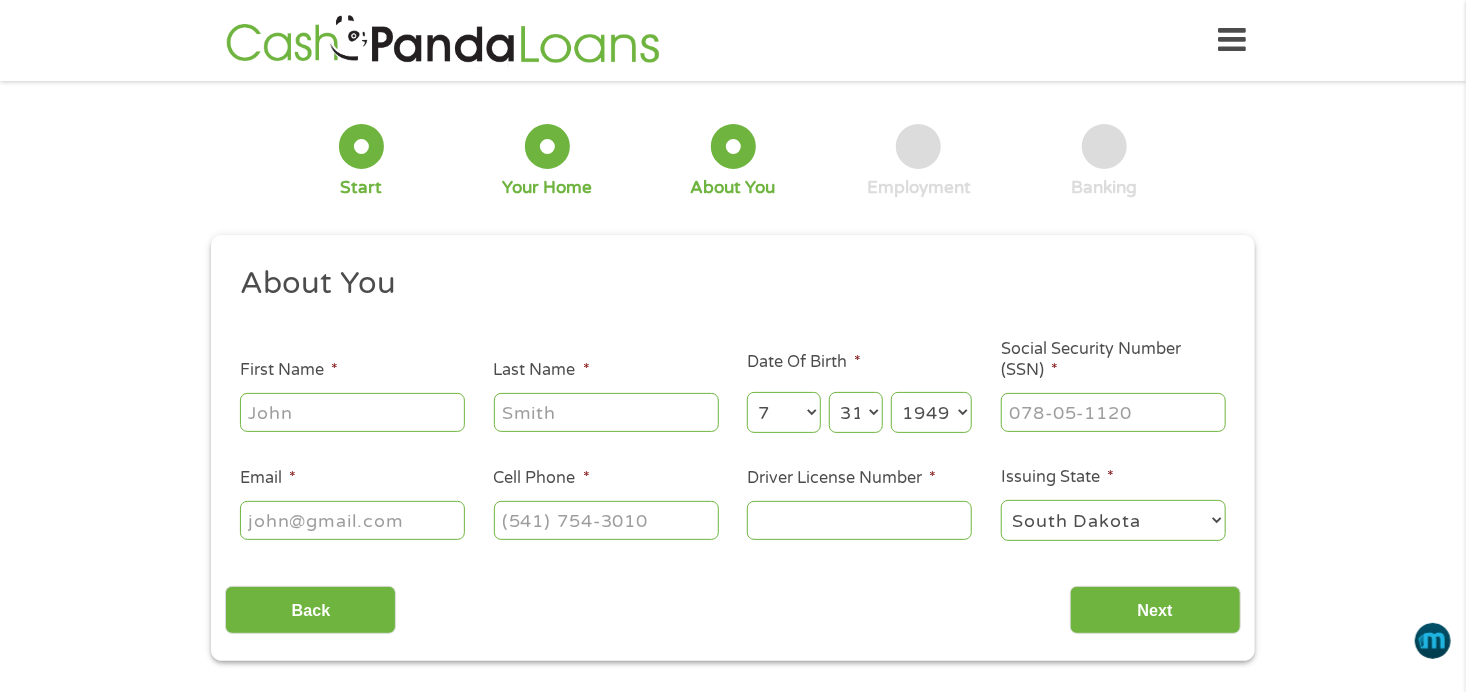 type on "[FIRST]" 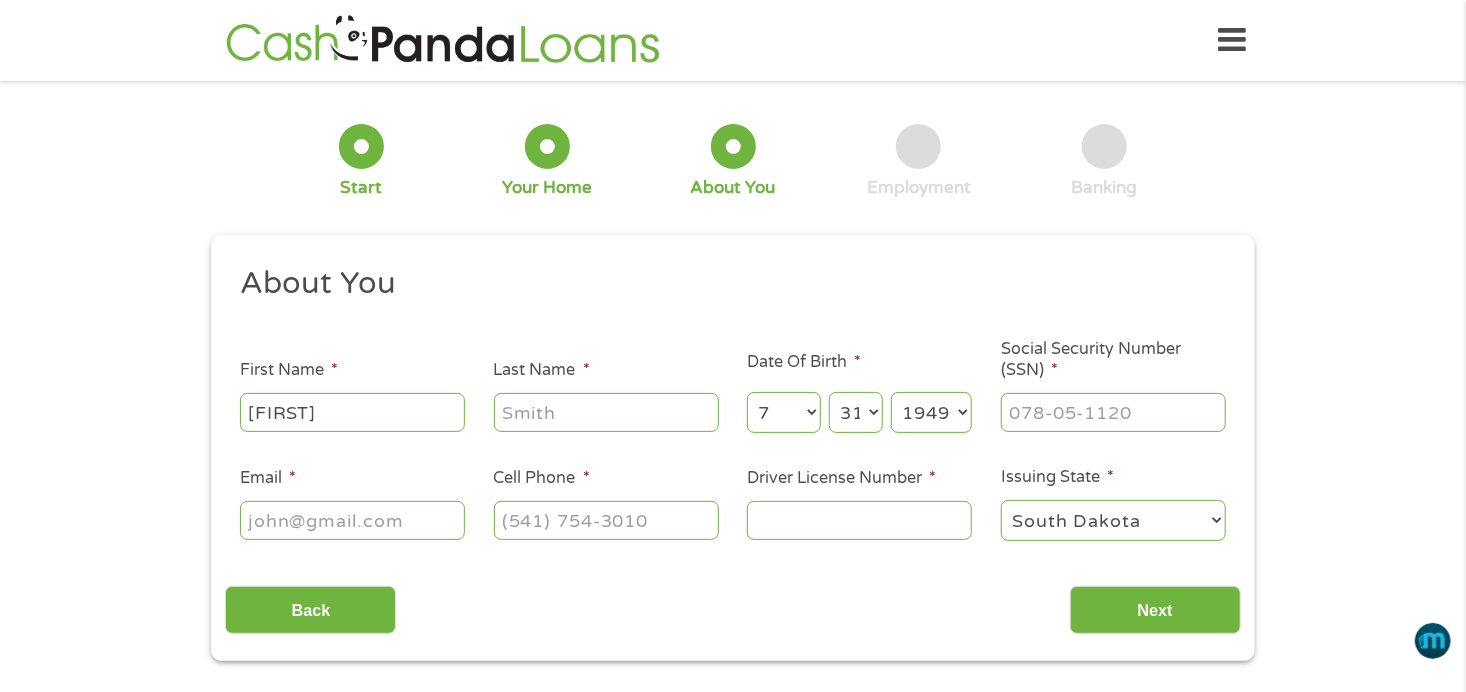 type on "[LAST]" 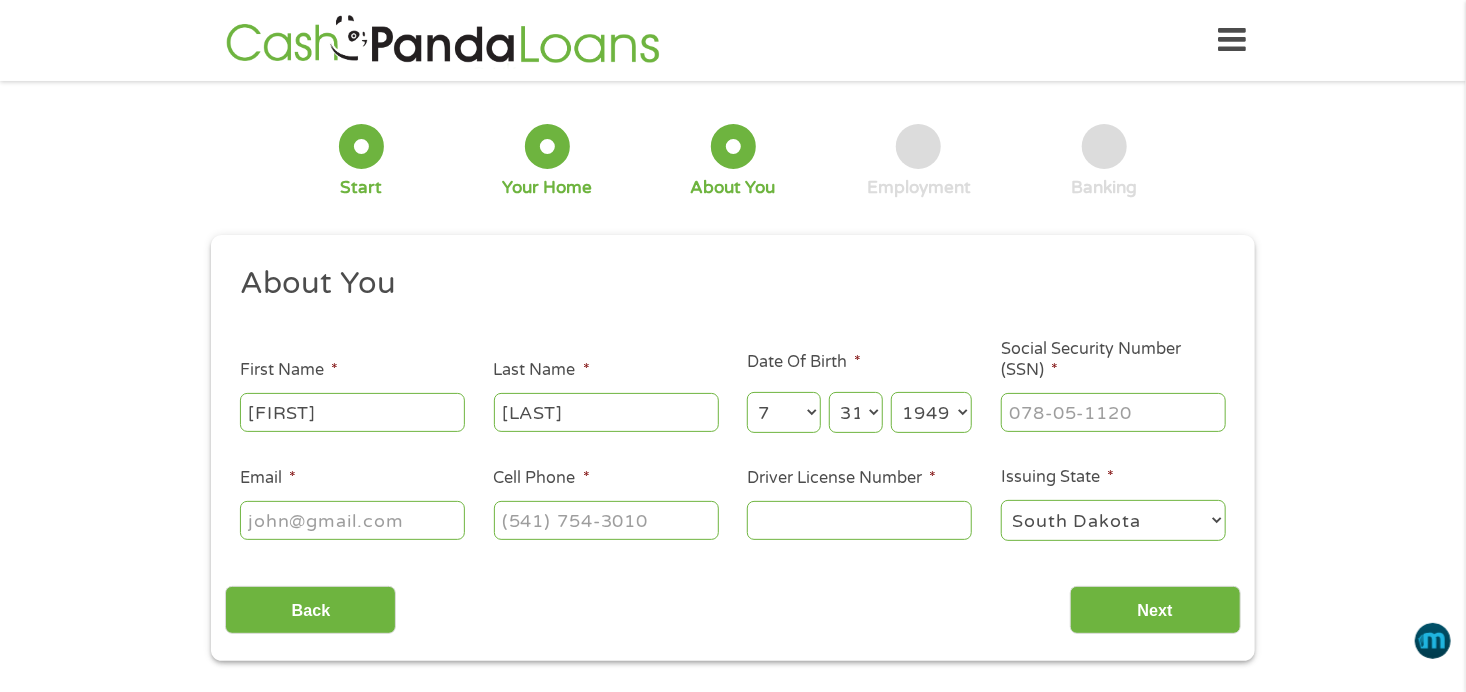 type on "[EMAIL]" 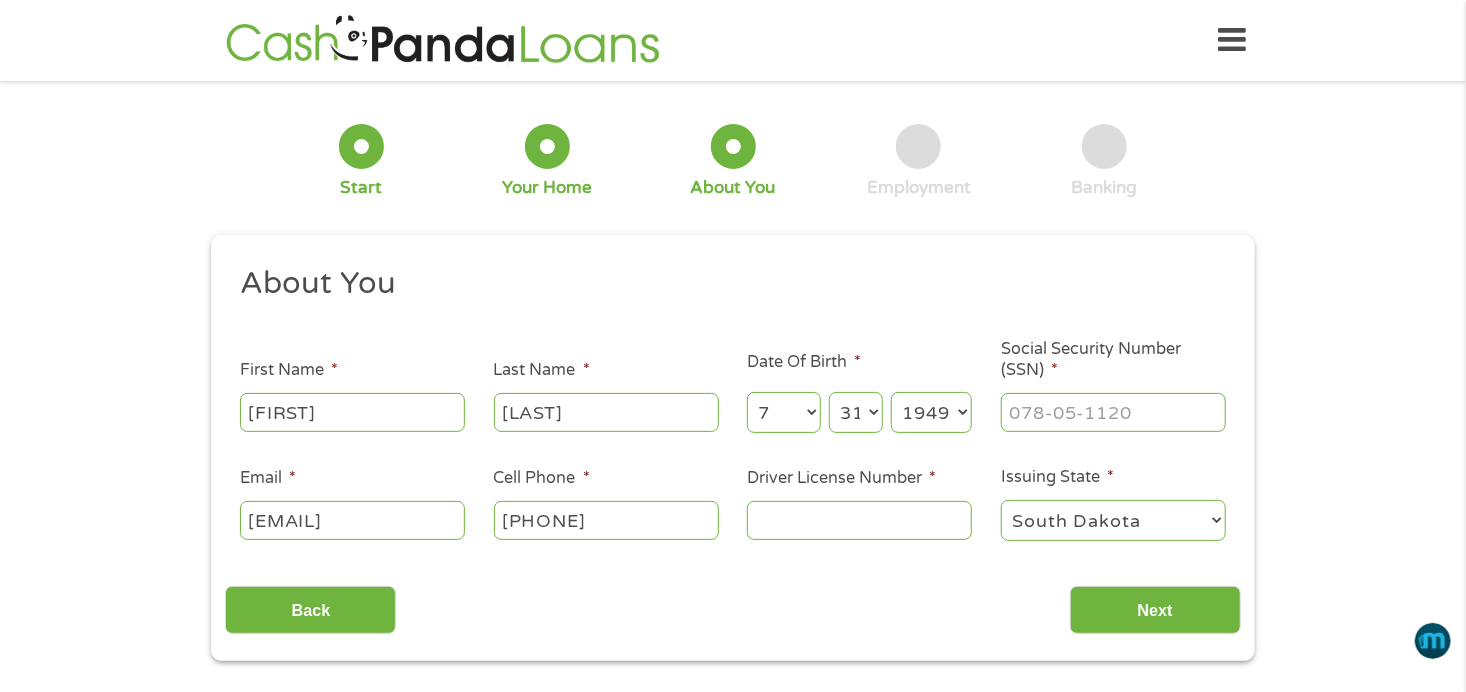 type on "[PHONE]" 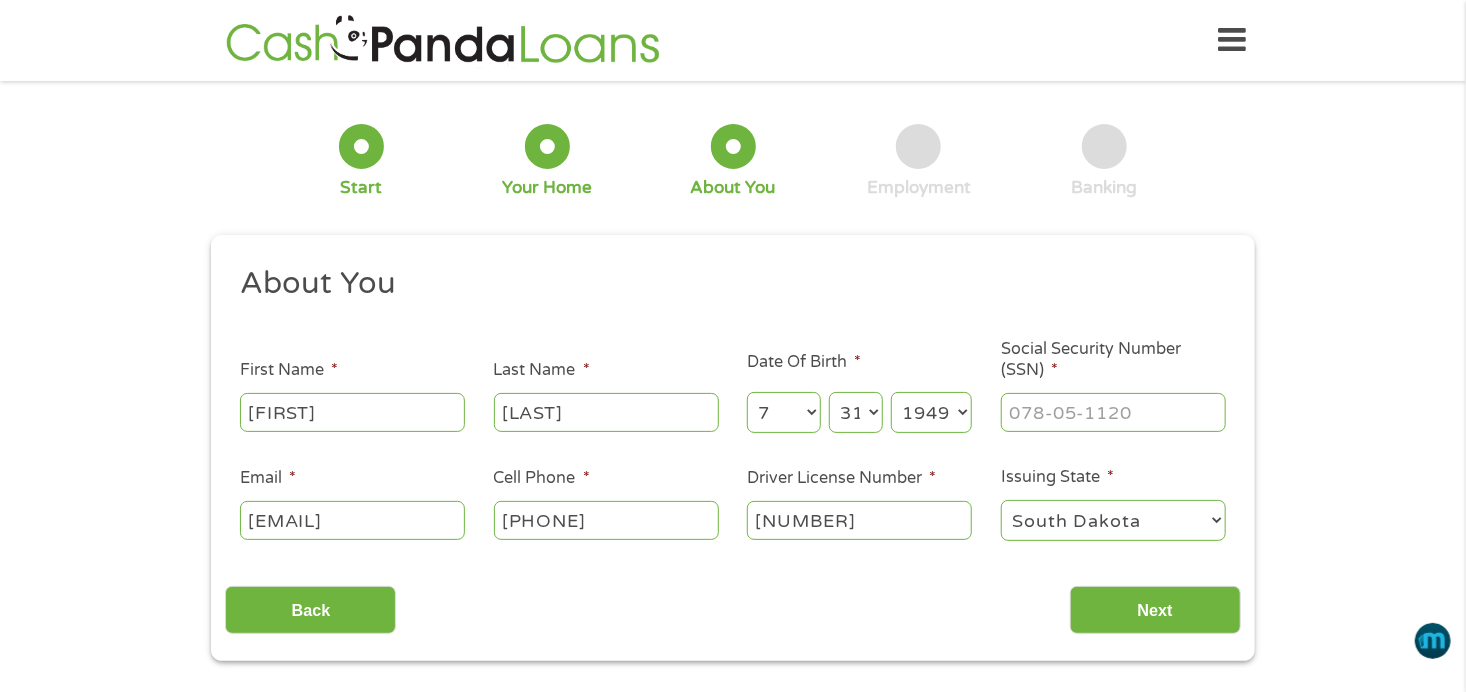 type on "[NUMBER]" 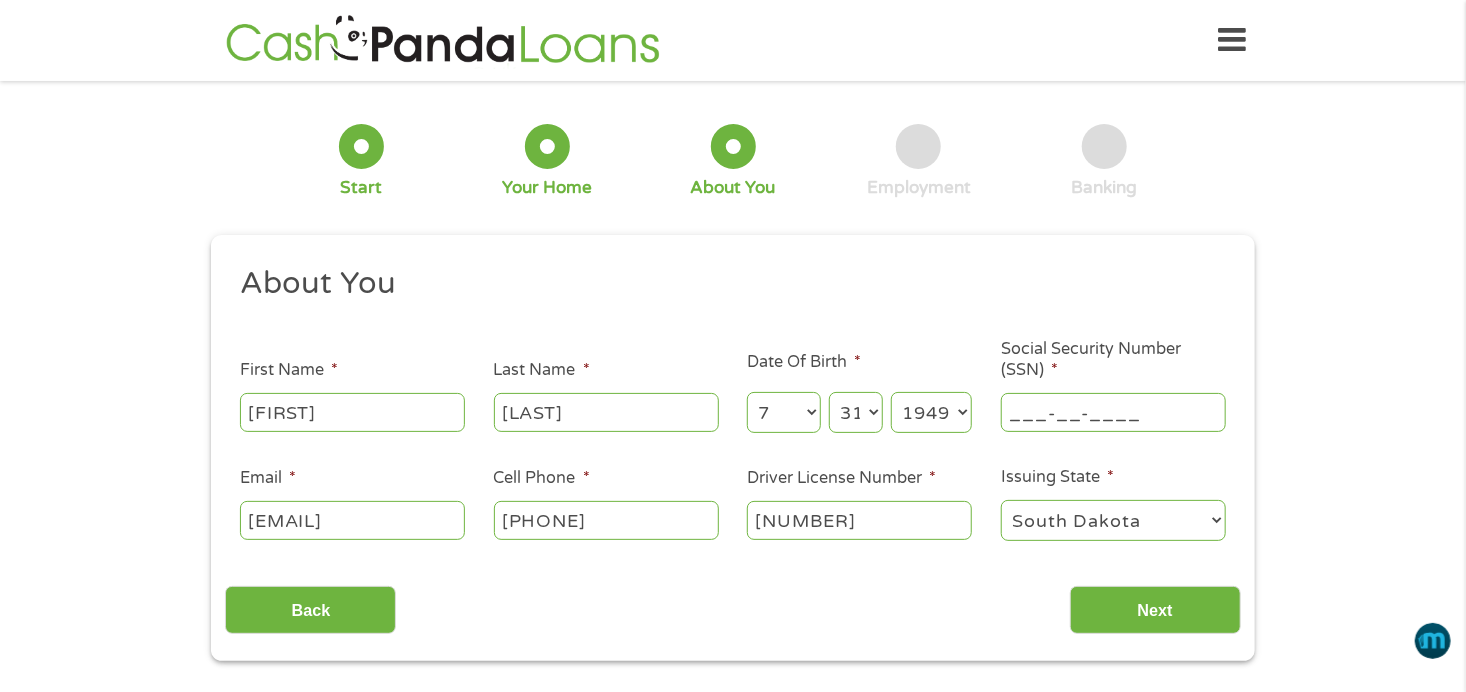click on "___-__-____" at bounding box center (1113, 412) 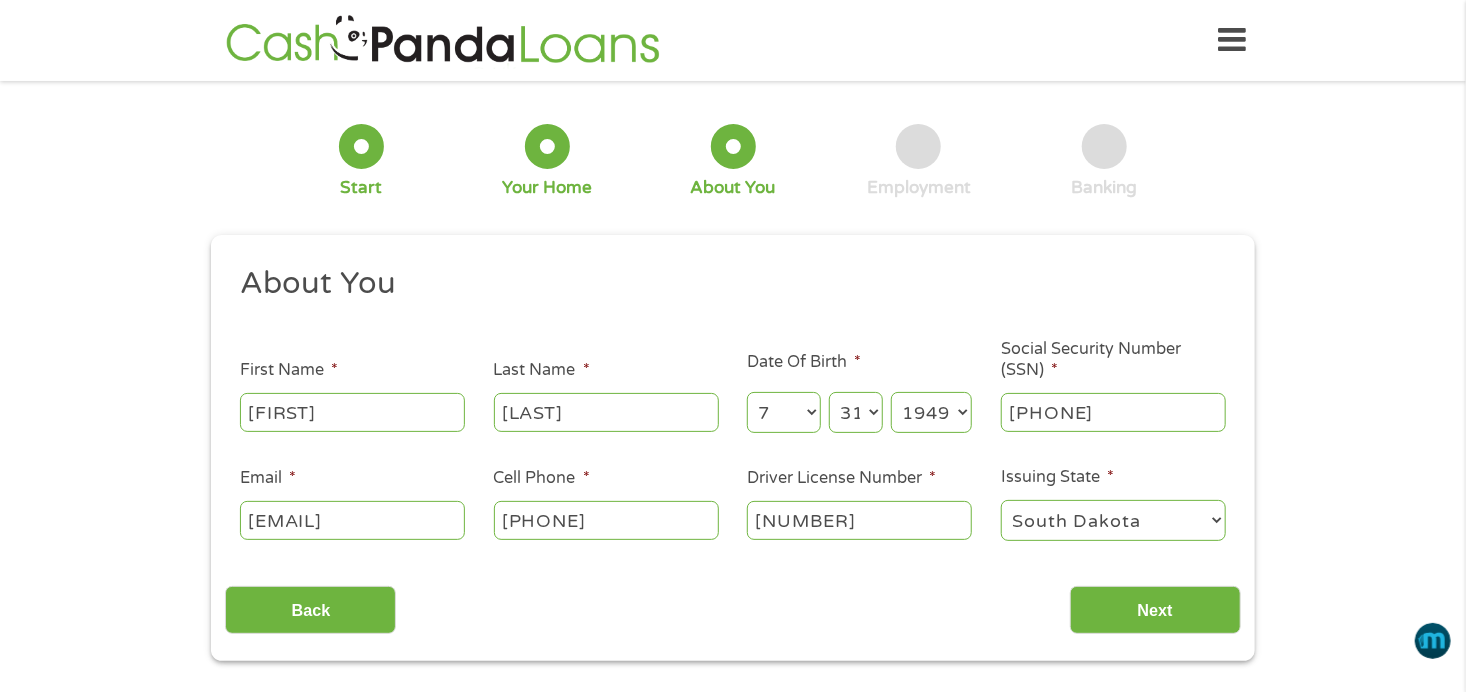 type on "[PHONE]" 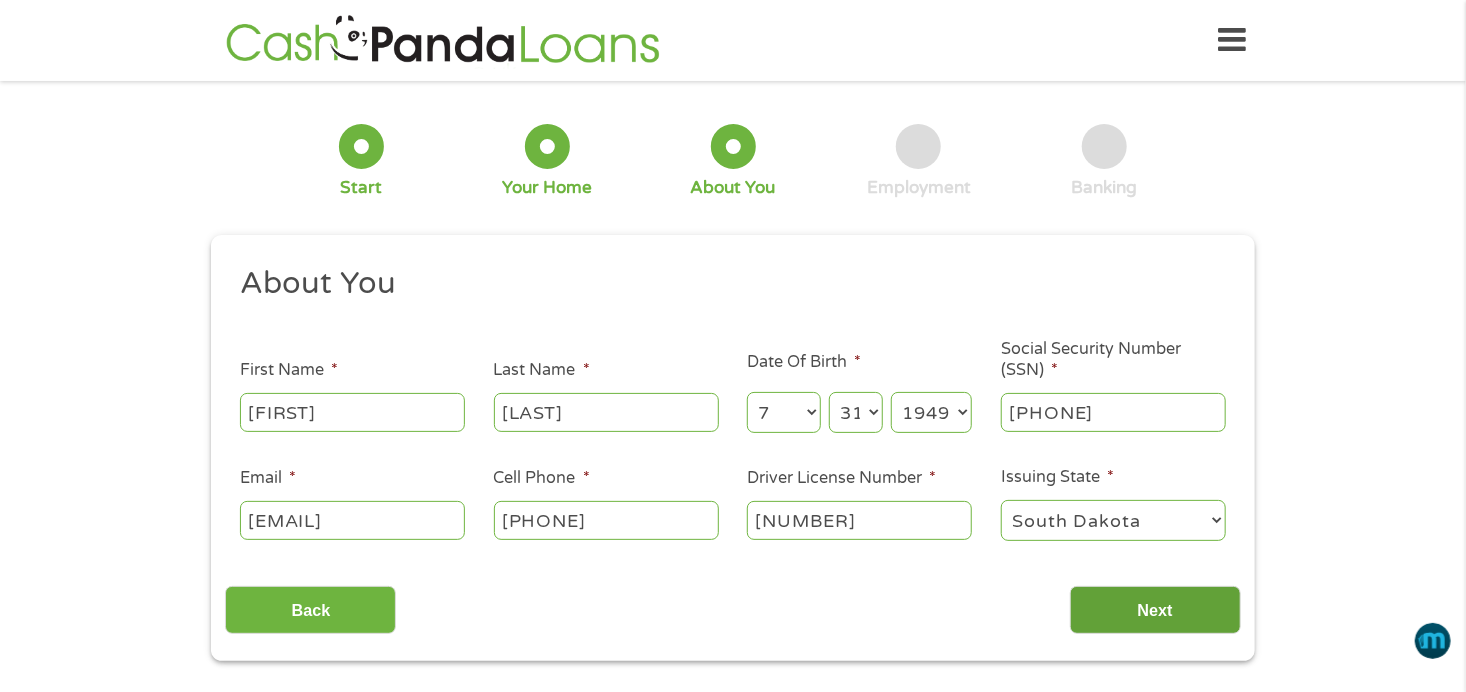 click on "Next" at bounding box center [1155, 610] 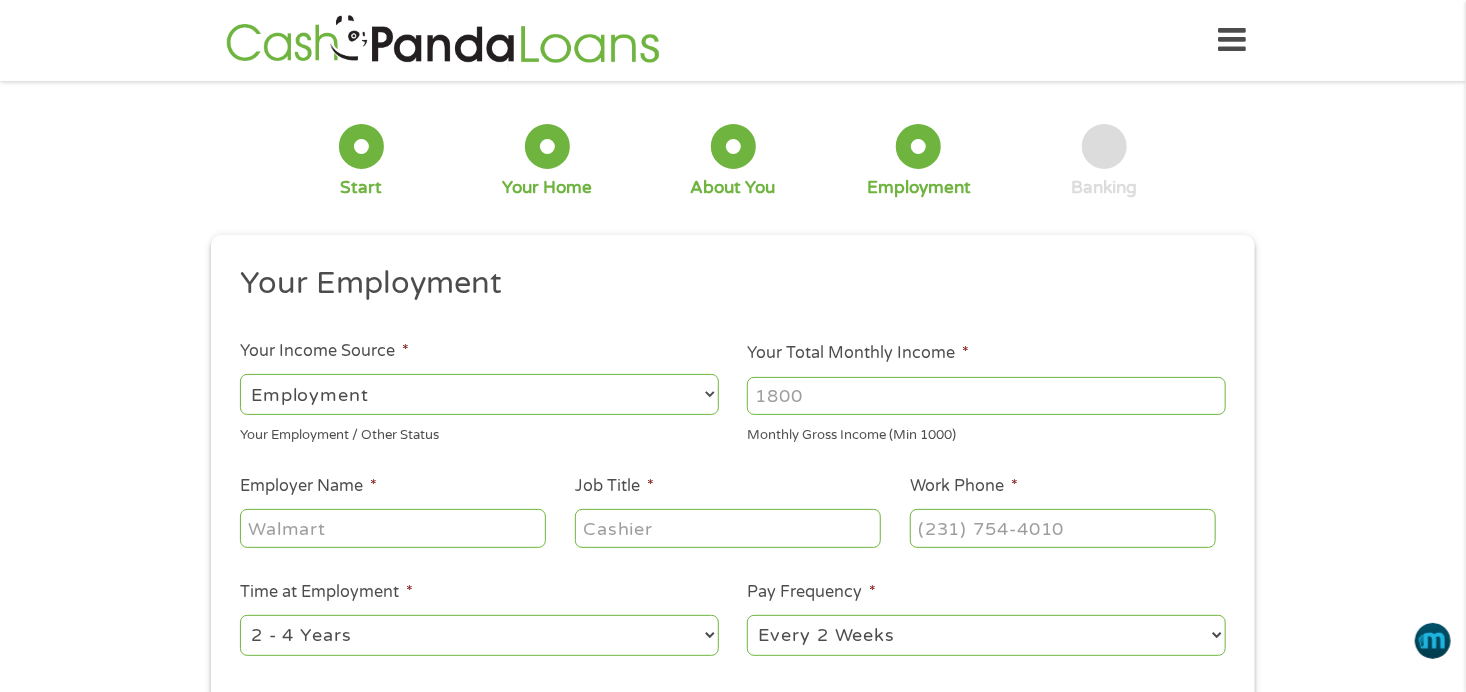 scroll, scrollTop: 8, scrollLeft: 8, axis: both 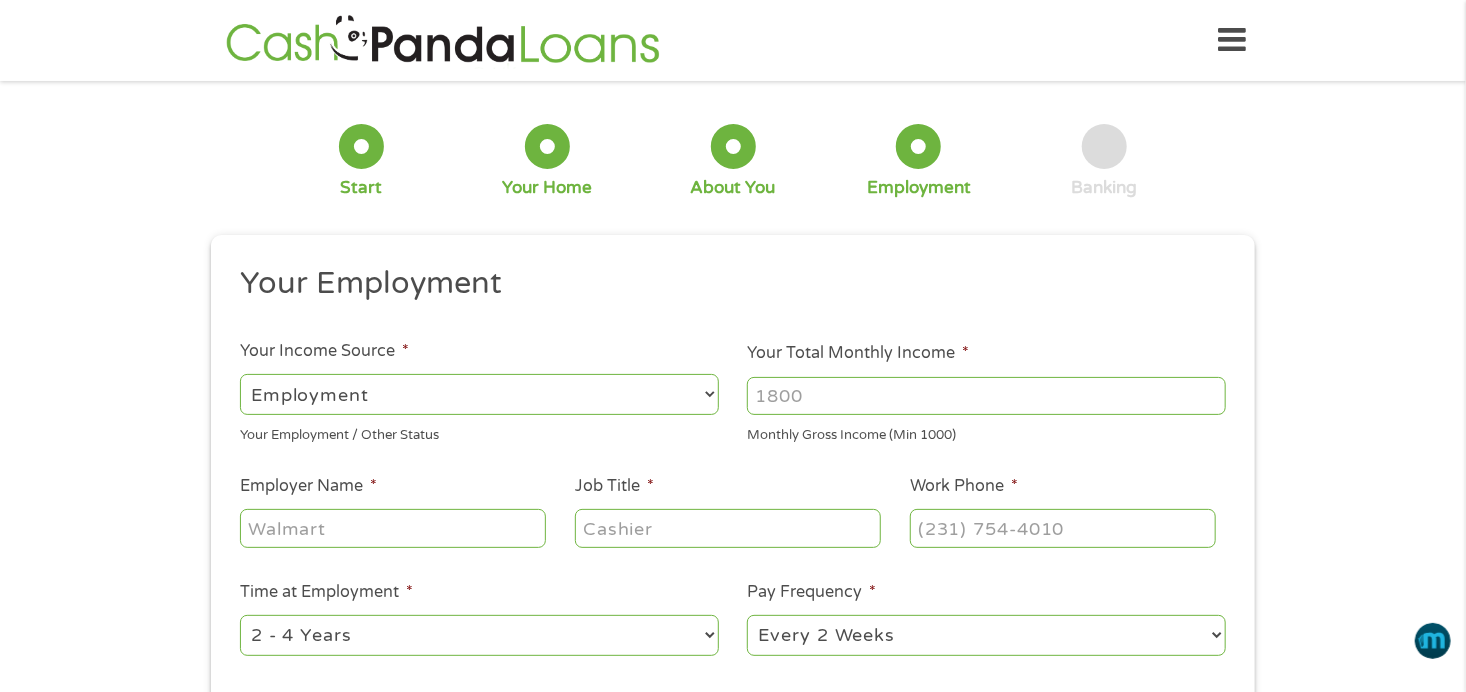 click on "--- Choose one --- Employment Self Employed Benefits" at bounding box center [479, 394] 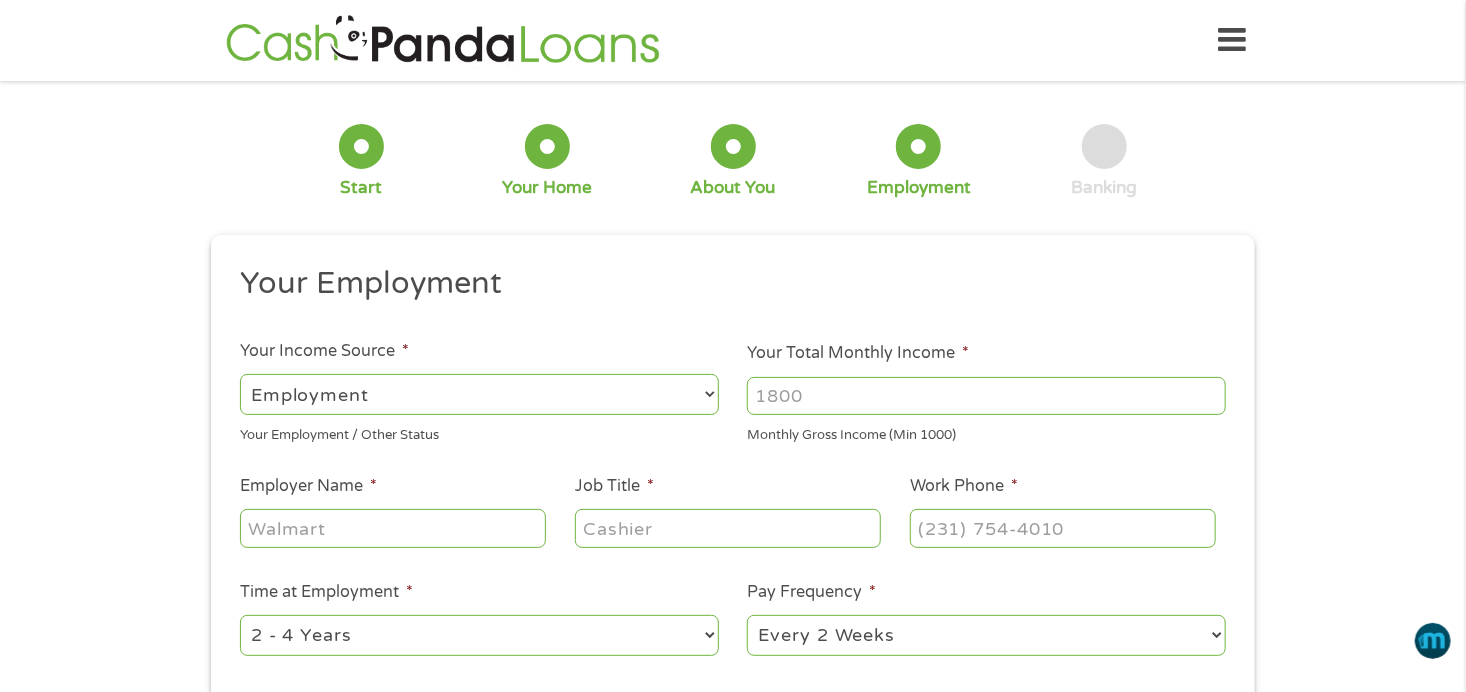 select on "benefits" 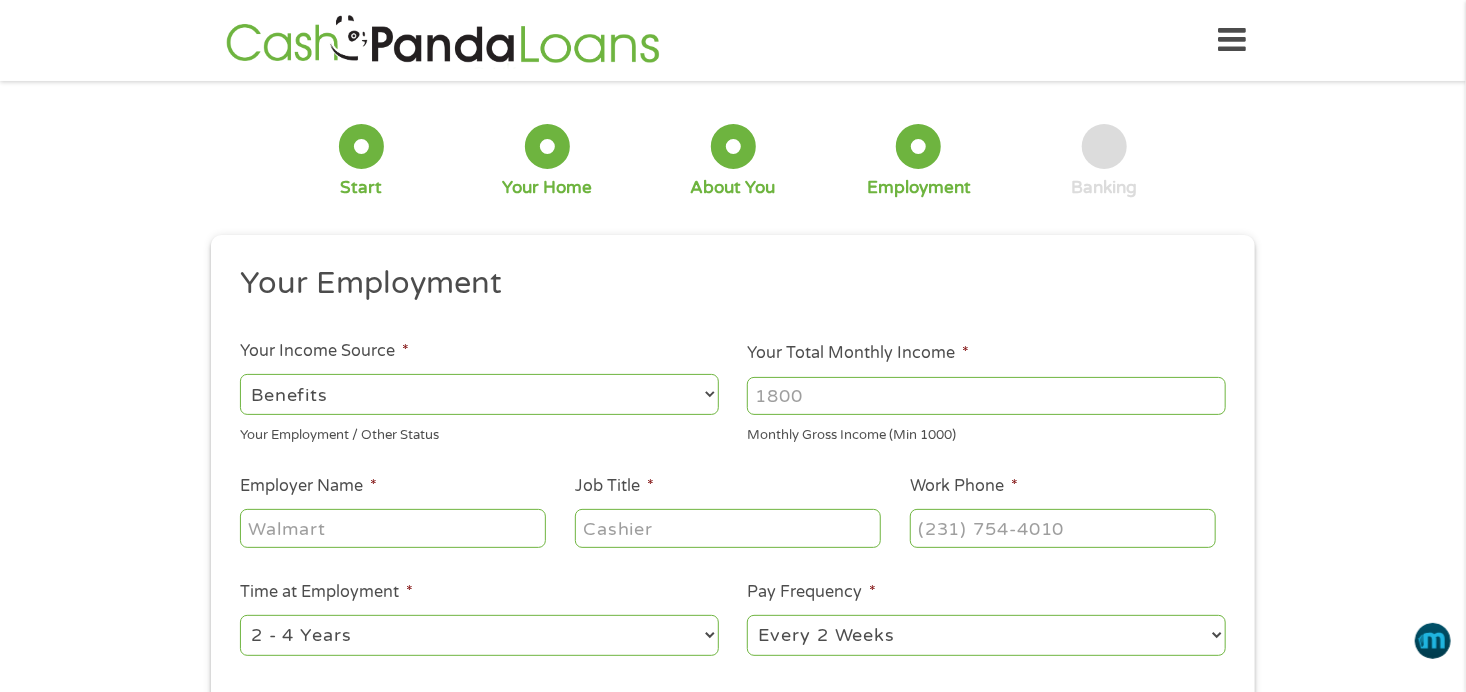 click on "--- Choose one --- Employment Self Employed Benefits" at bounding box center [479, 394] 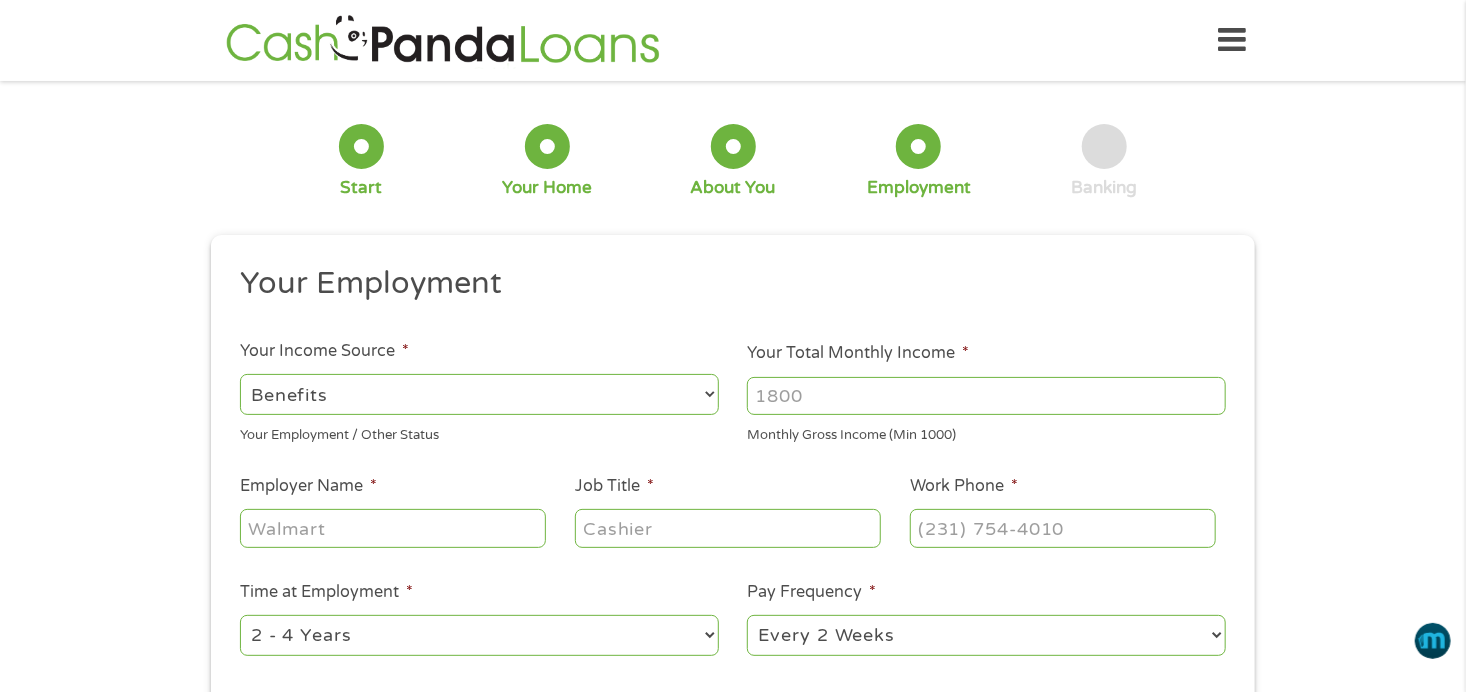type on "Other" 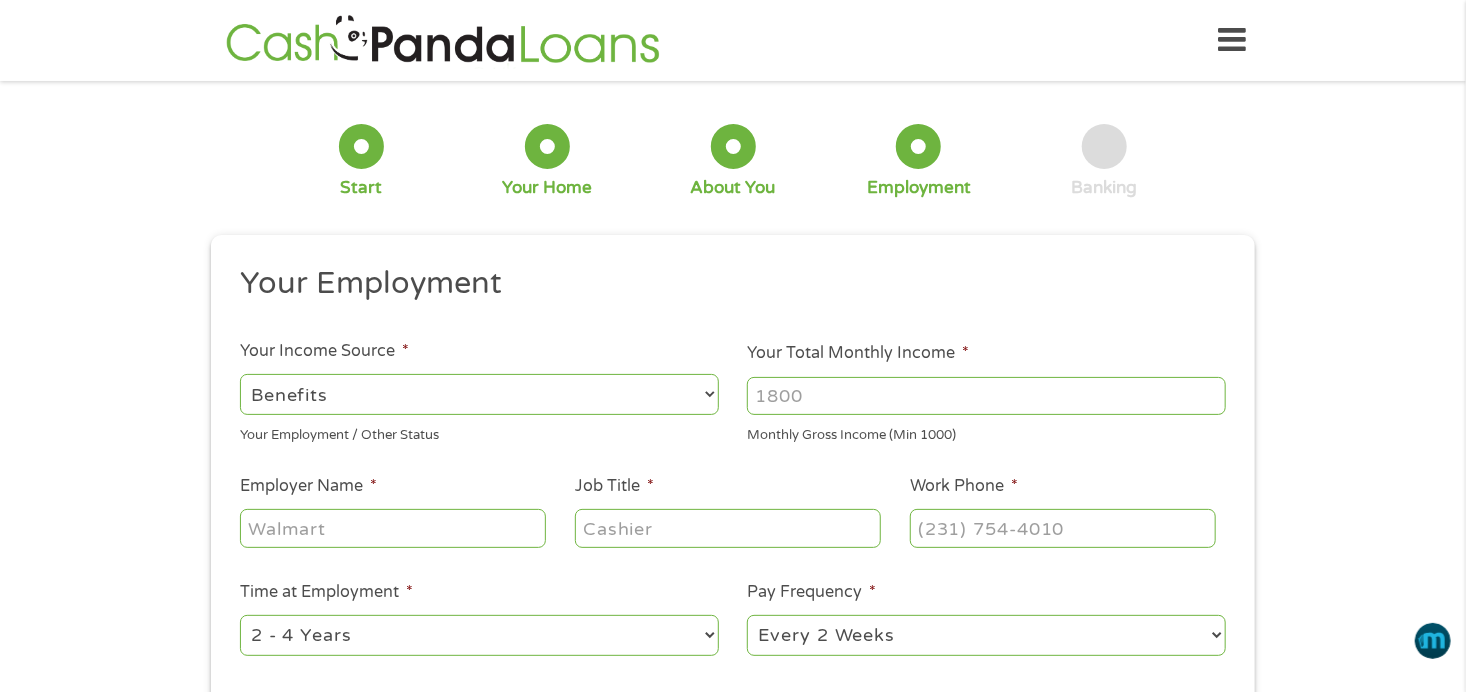 type on "[PHONE]" 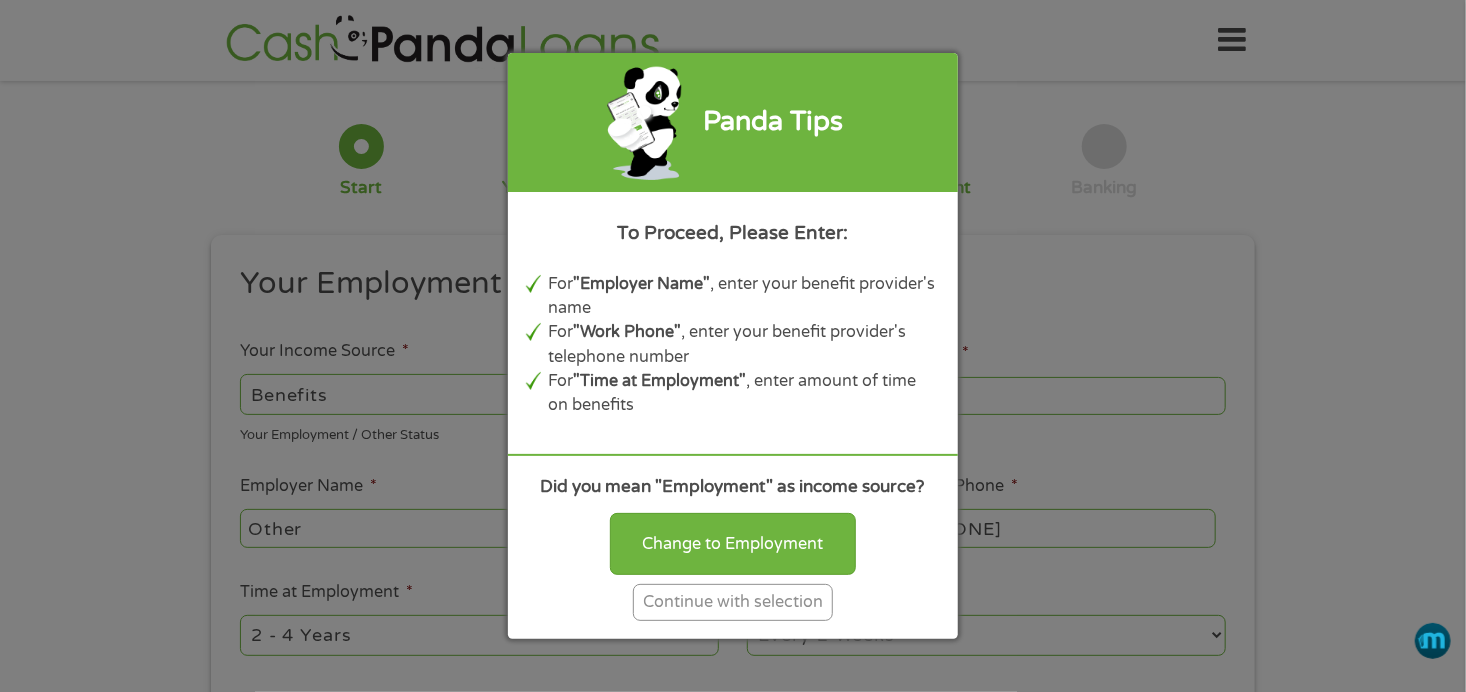 drag, startPoint x: 741, startPoint y: 609, endPoint x: 752, endPoint y: 609, distance: 11 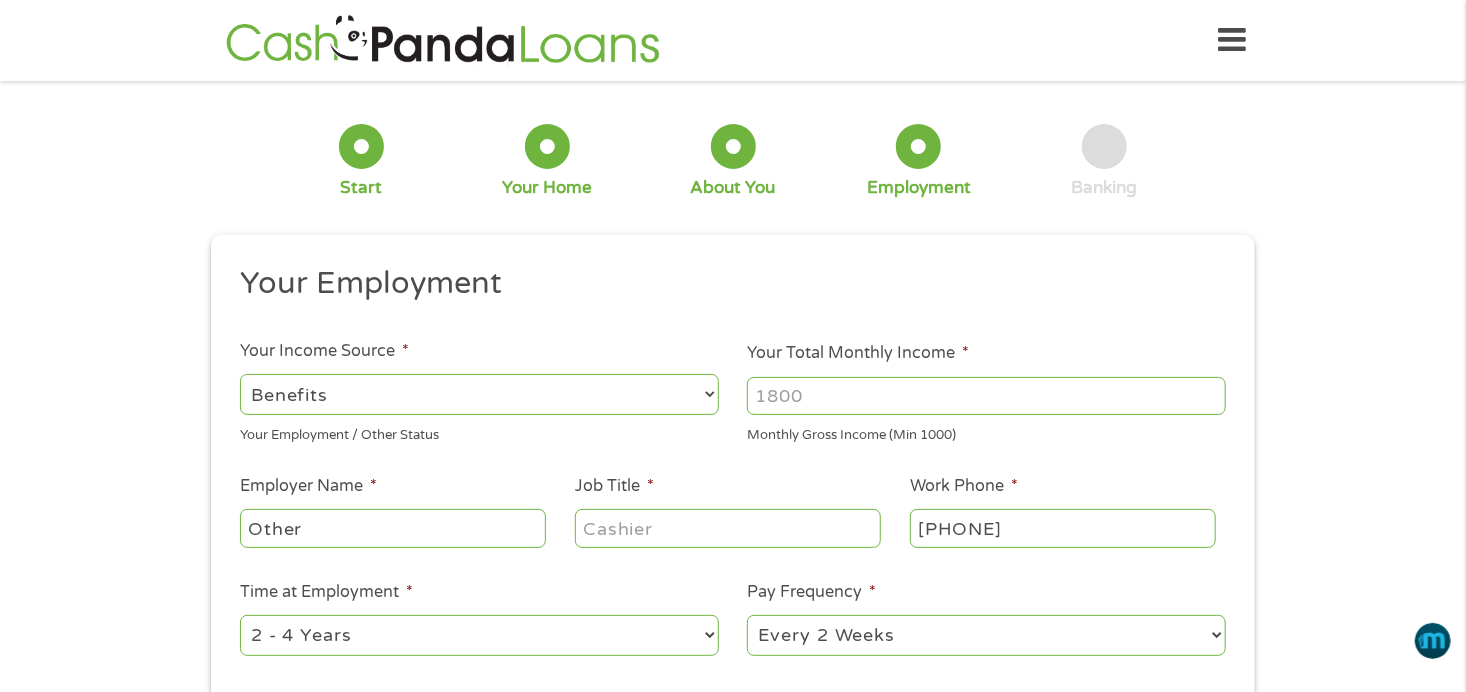 click on "Your Total Monthly Income *" at bounding box center (986, 396) 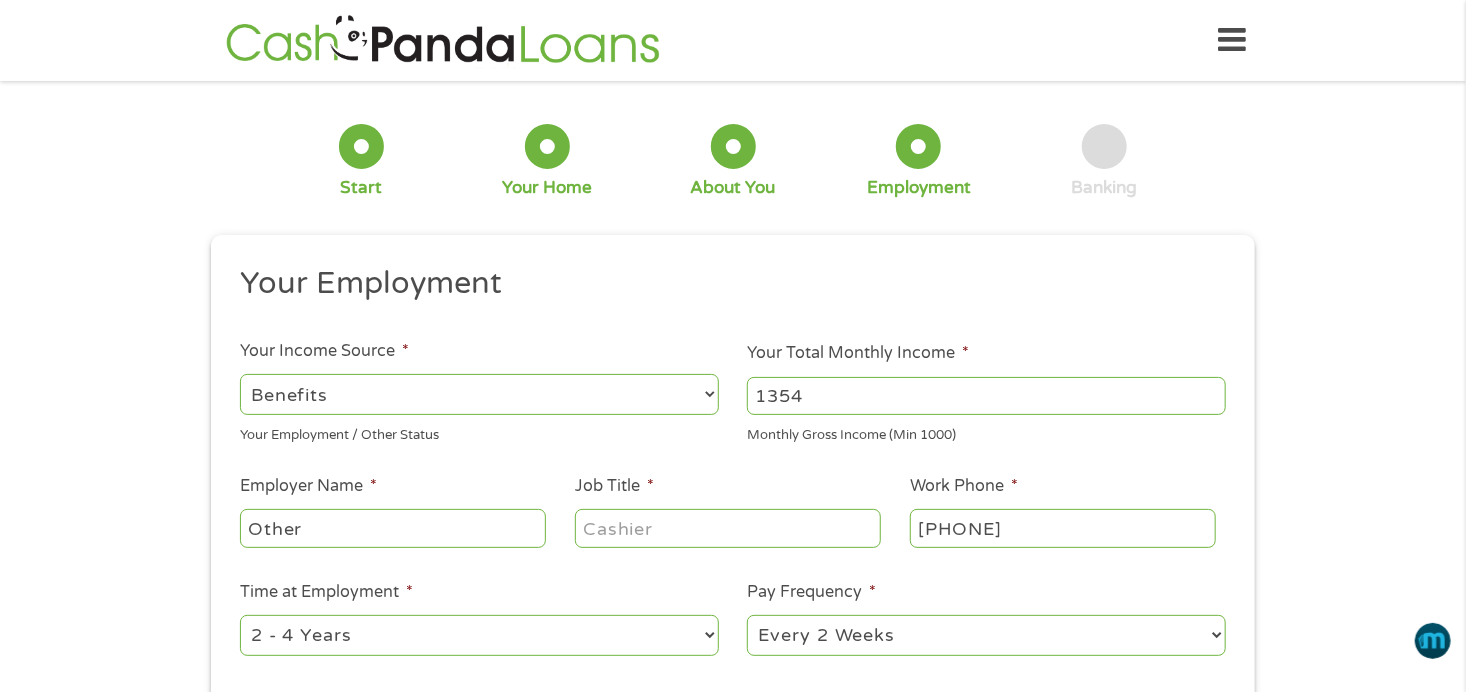 type on "1354" 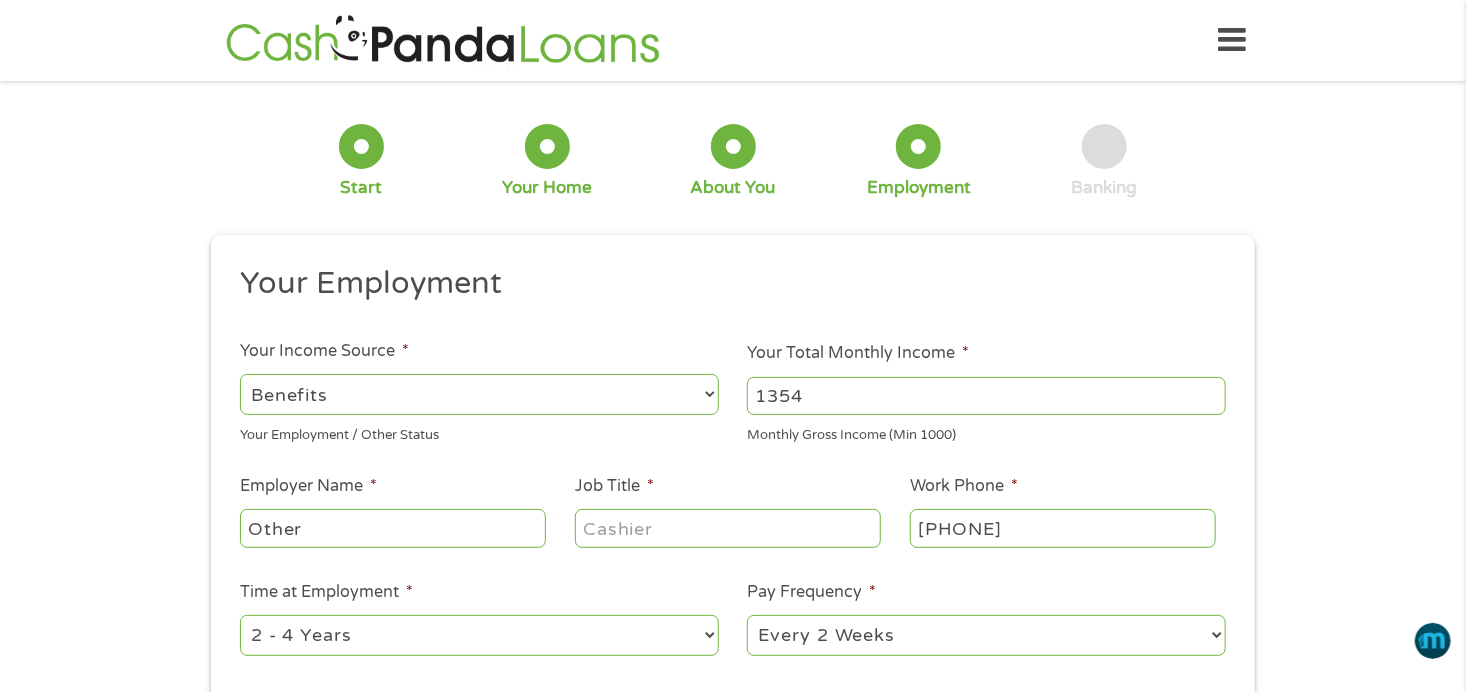 click on "Other" at bounding box center [393, 528] 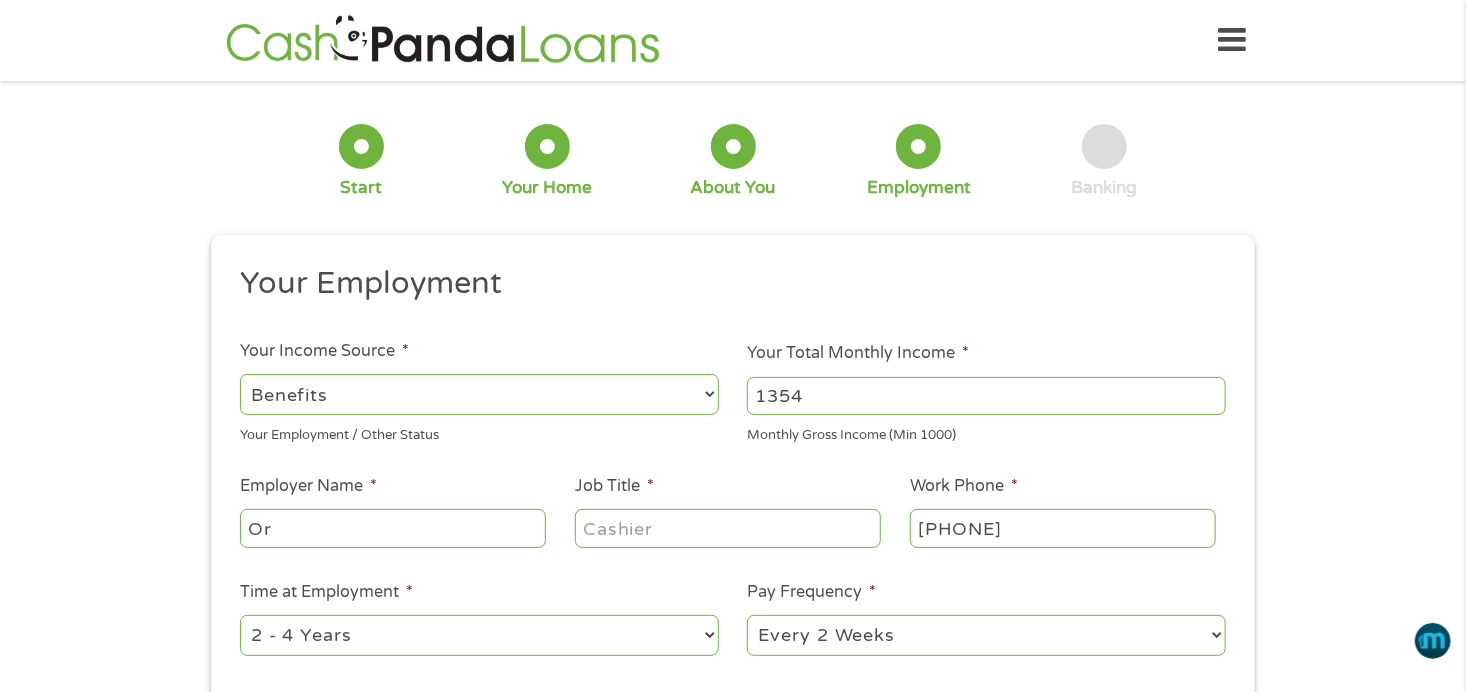 type on "r" 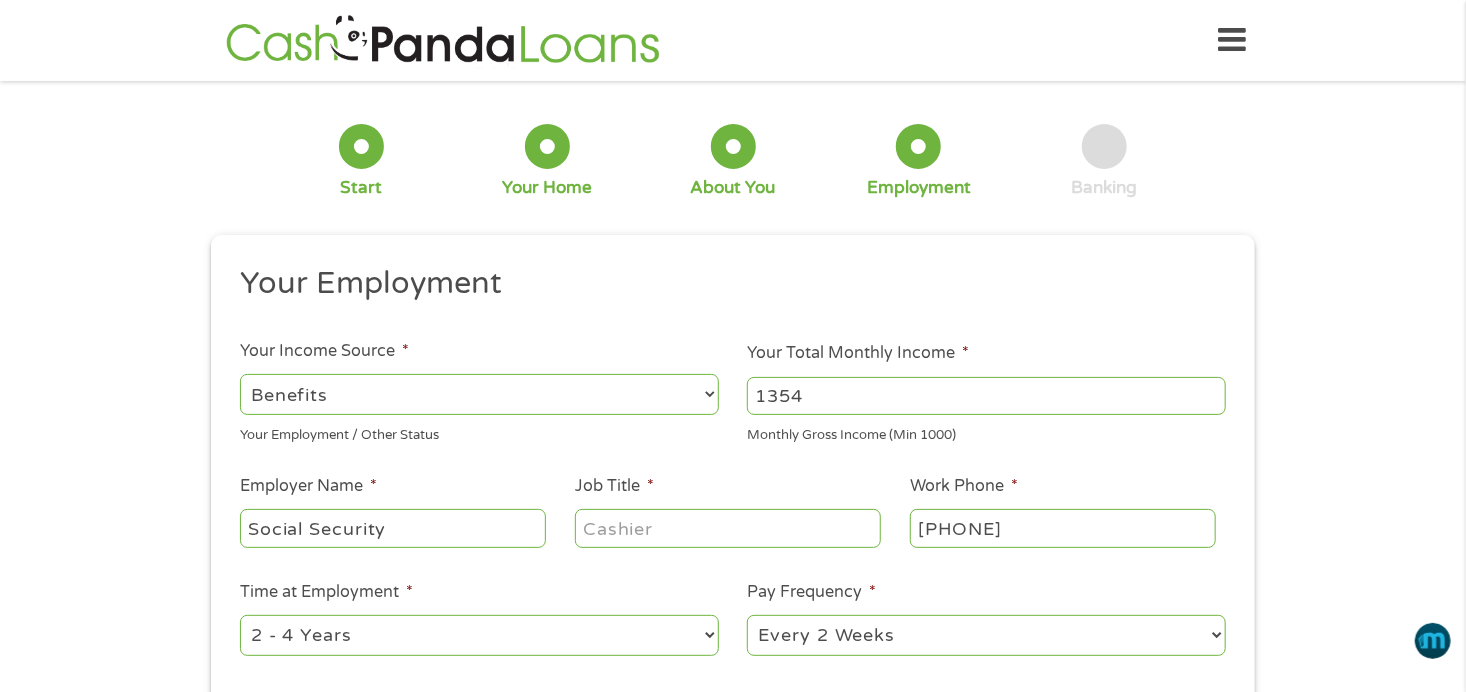 type on "Social Security" 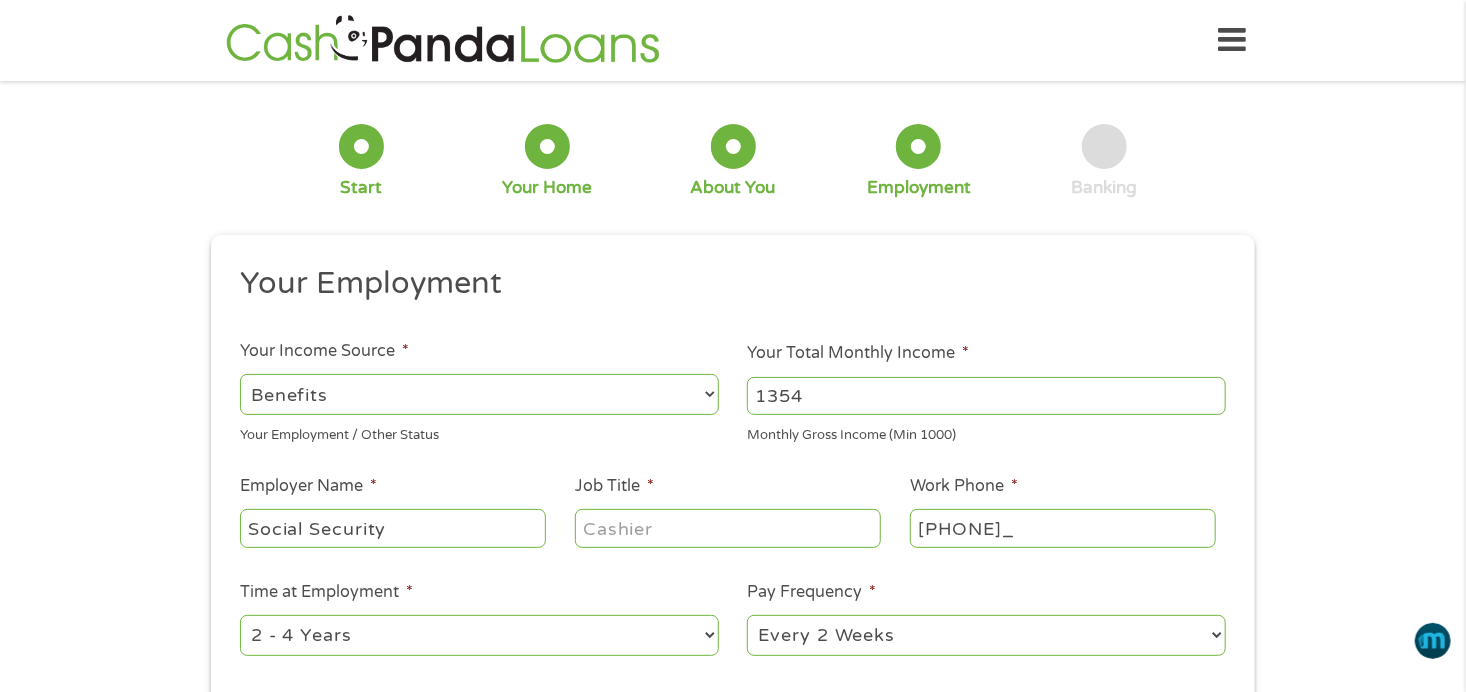 type on "[PHONE]" 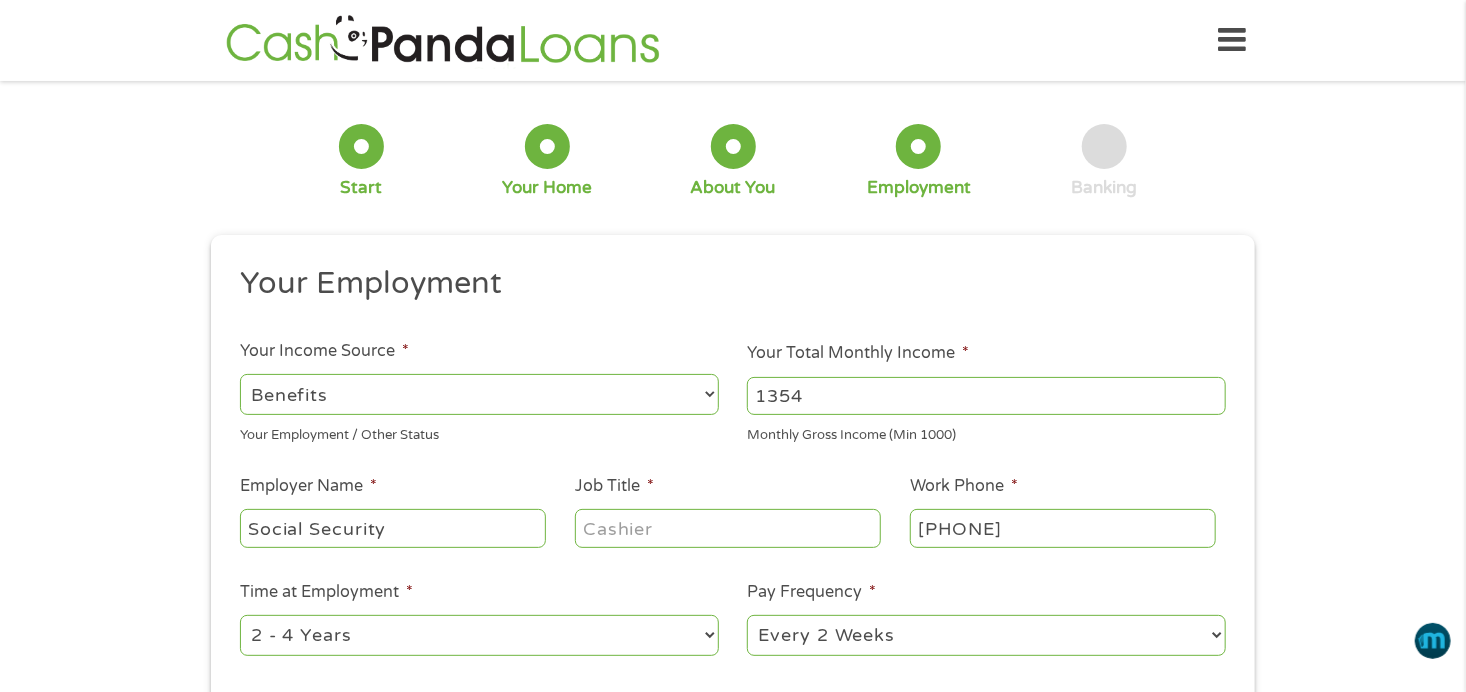 click on "--- Choose one --- 1 Year or less 1 - 2 Years 2 - 4 Years Over 4 Years" at bounding box center (479, 635) 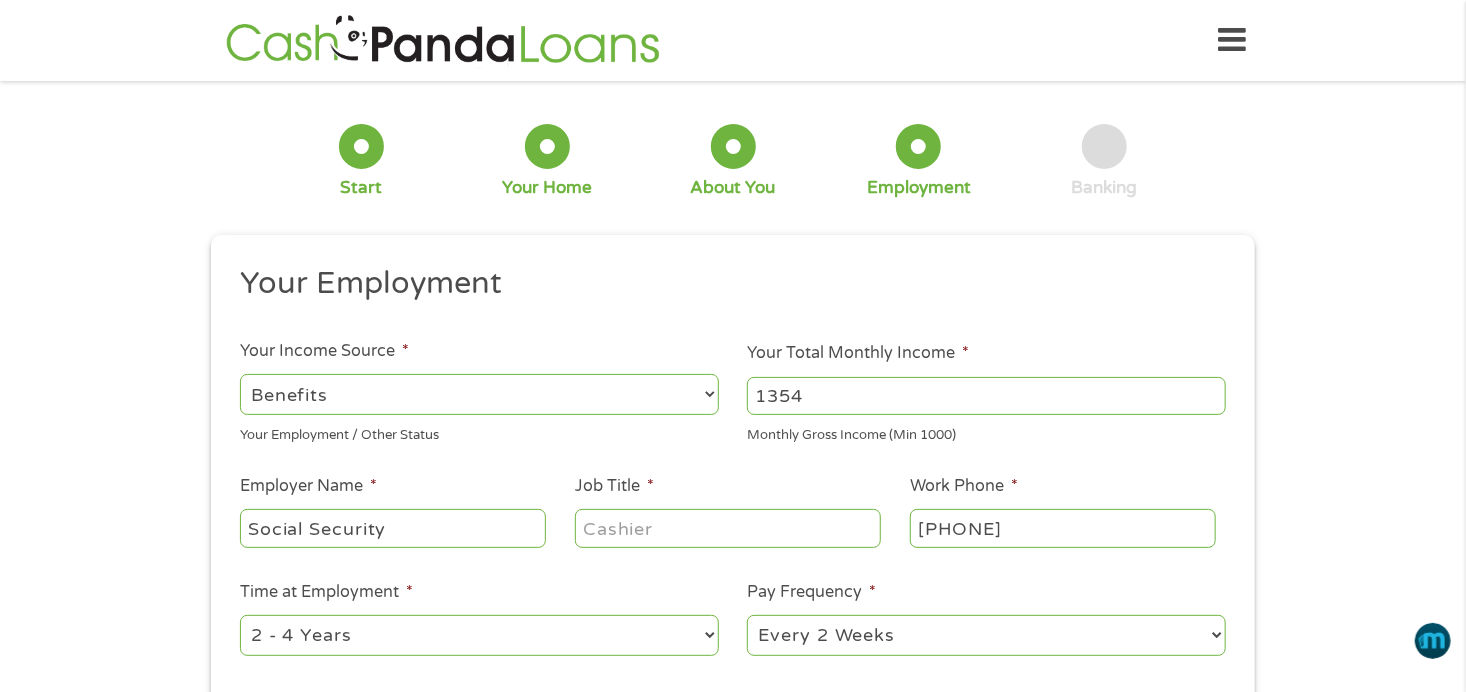 select on "60months" 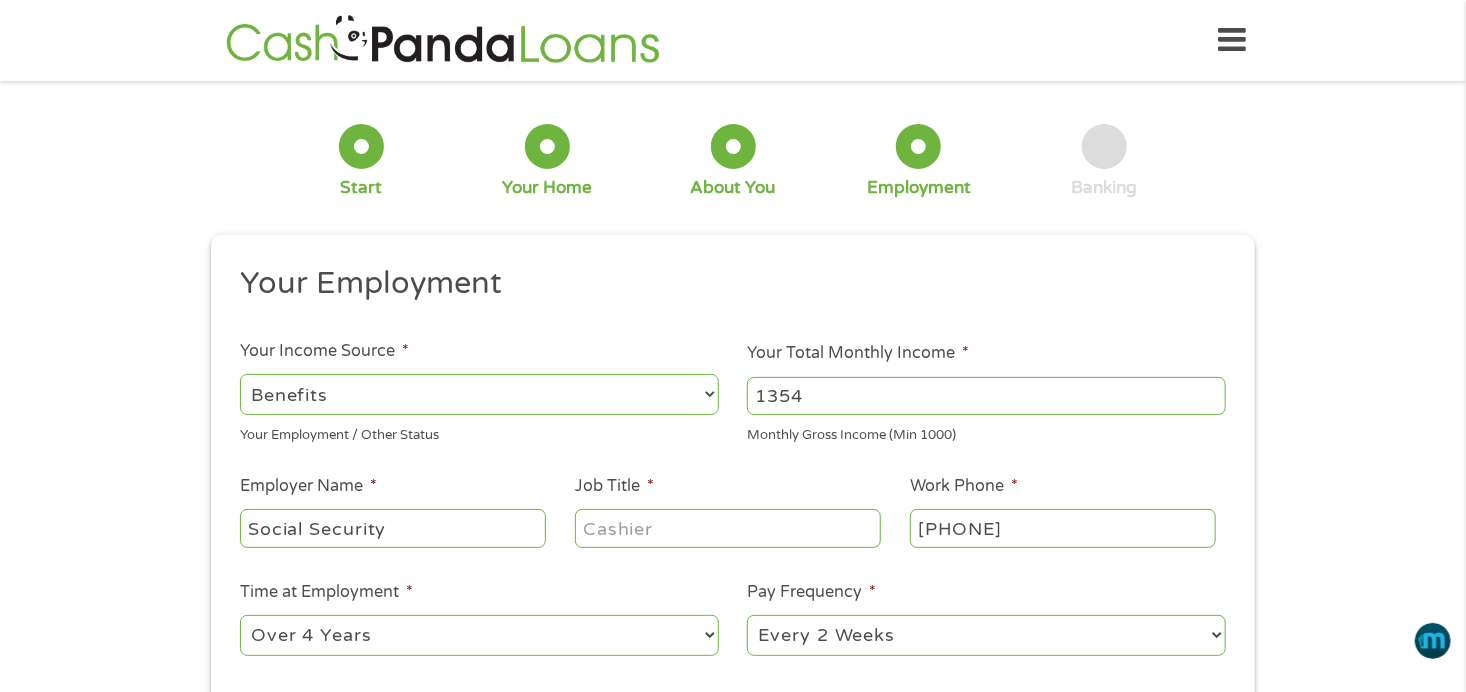click on "--- Choose one --- 1 Year or less 1 - 2 Years 2 - 4 Years Over 4 Years" at bounding box center [479, 635] 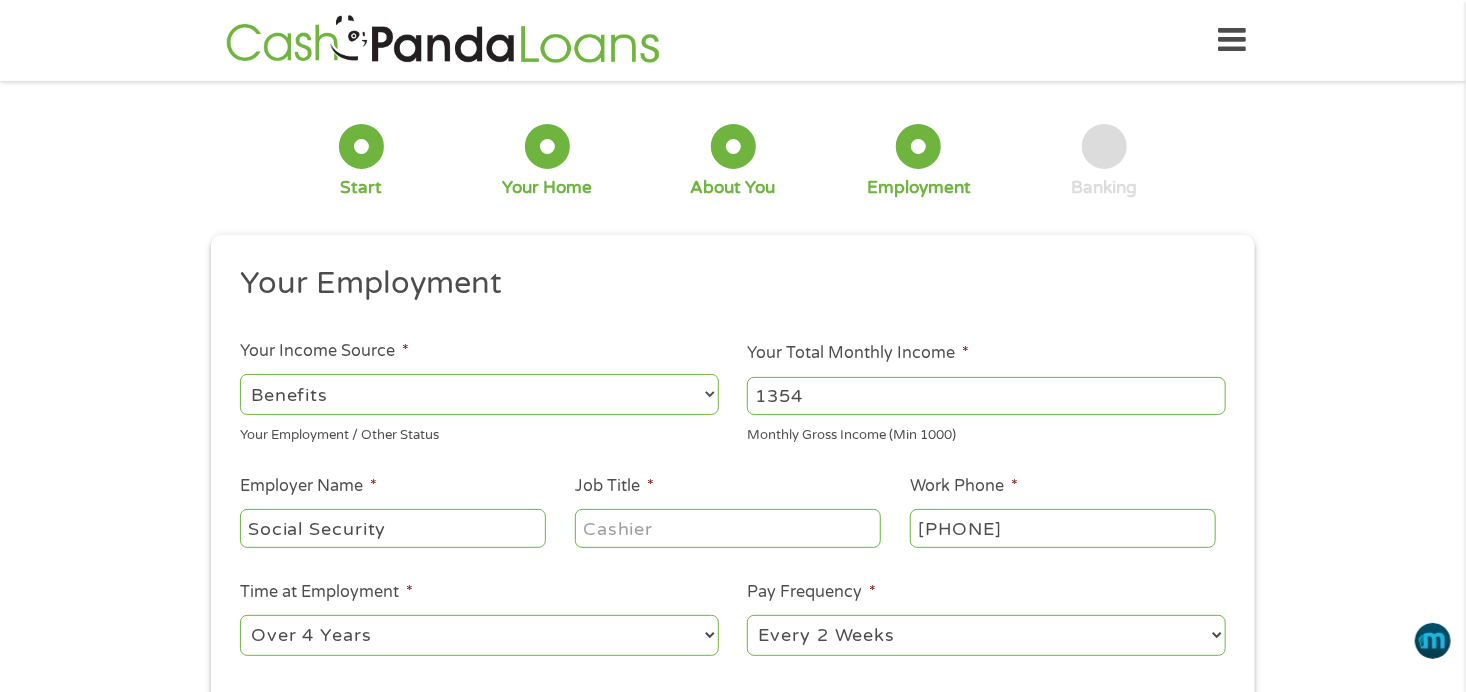 select on "monthly" 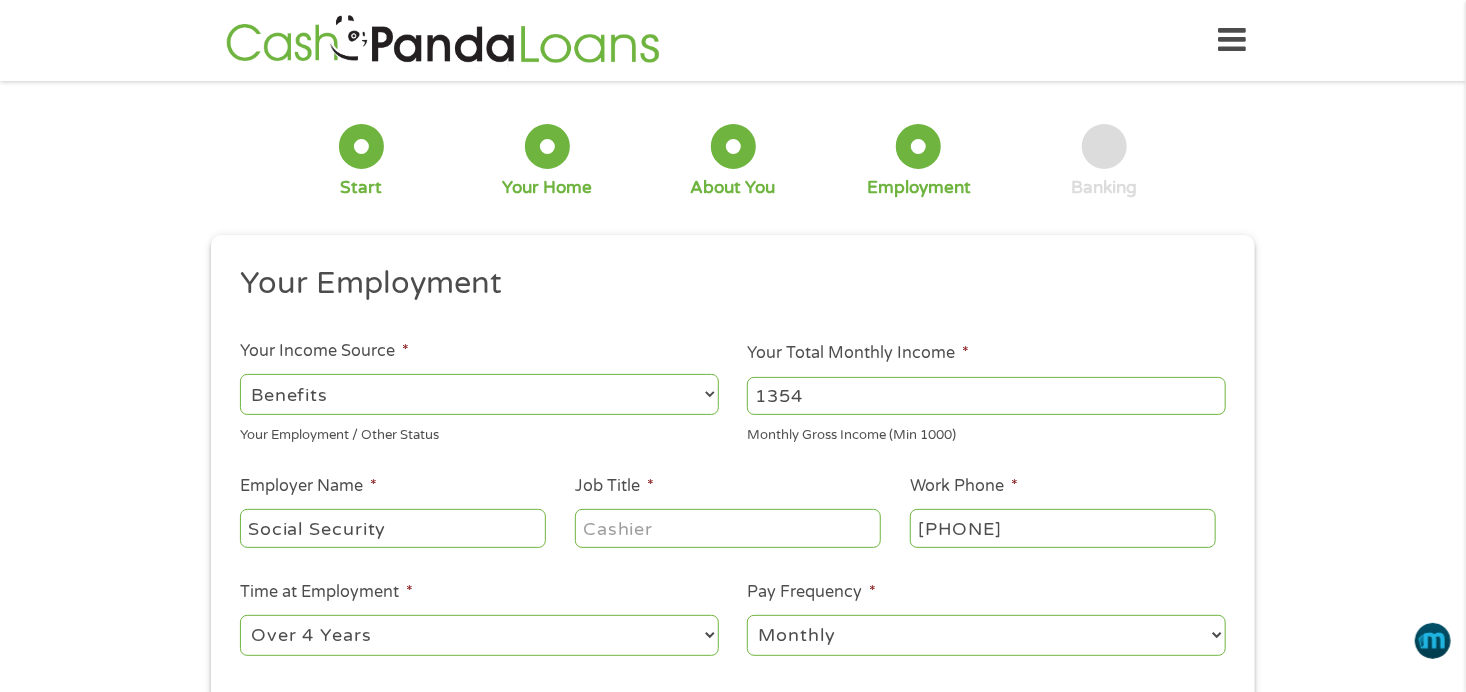 click on "--- Choose one --- Every 2 Weeks Every Week Monthly Semi-Monthly" at bounding box center (986, 635) 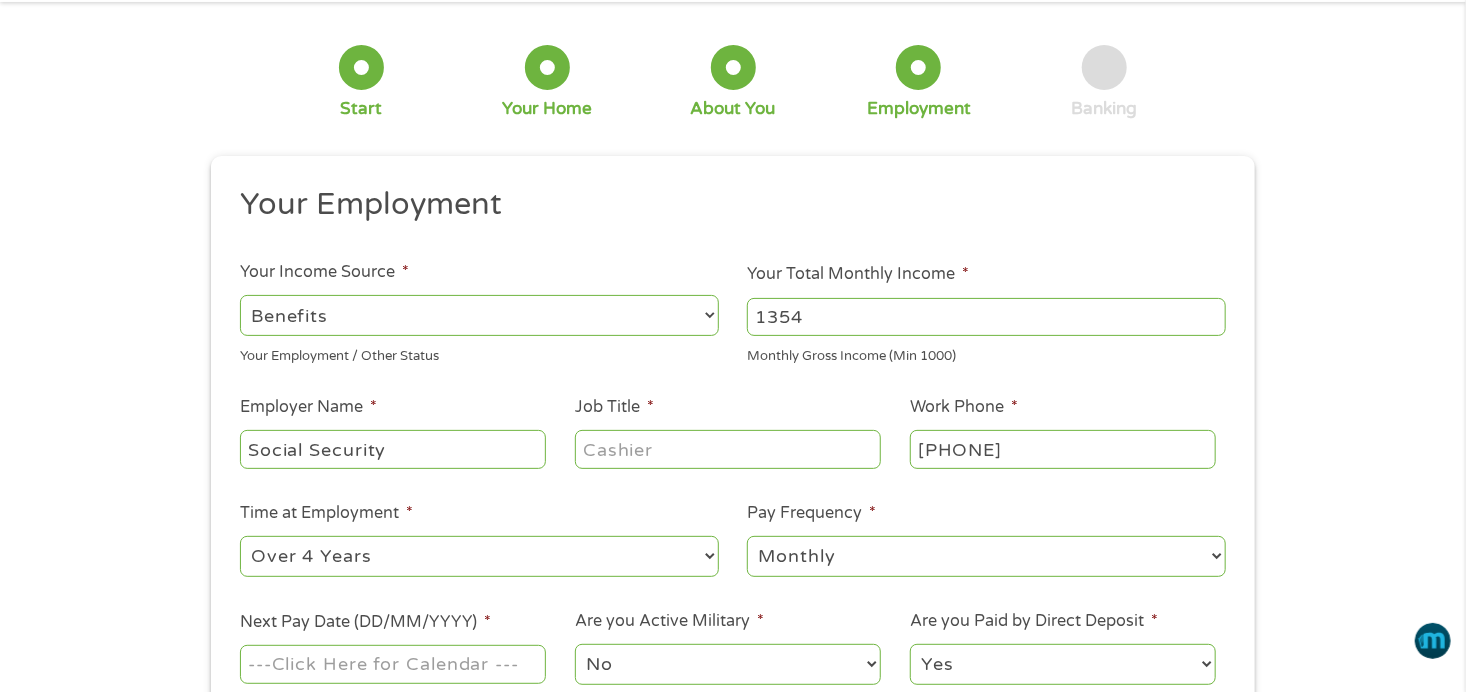 scroll, scrollTop: 200, scrollLeft: 0, axis: vertical 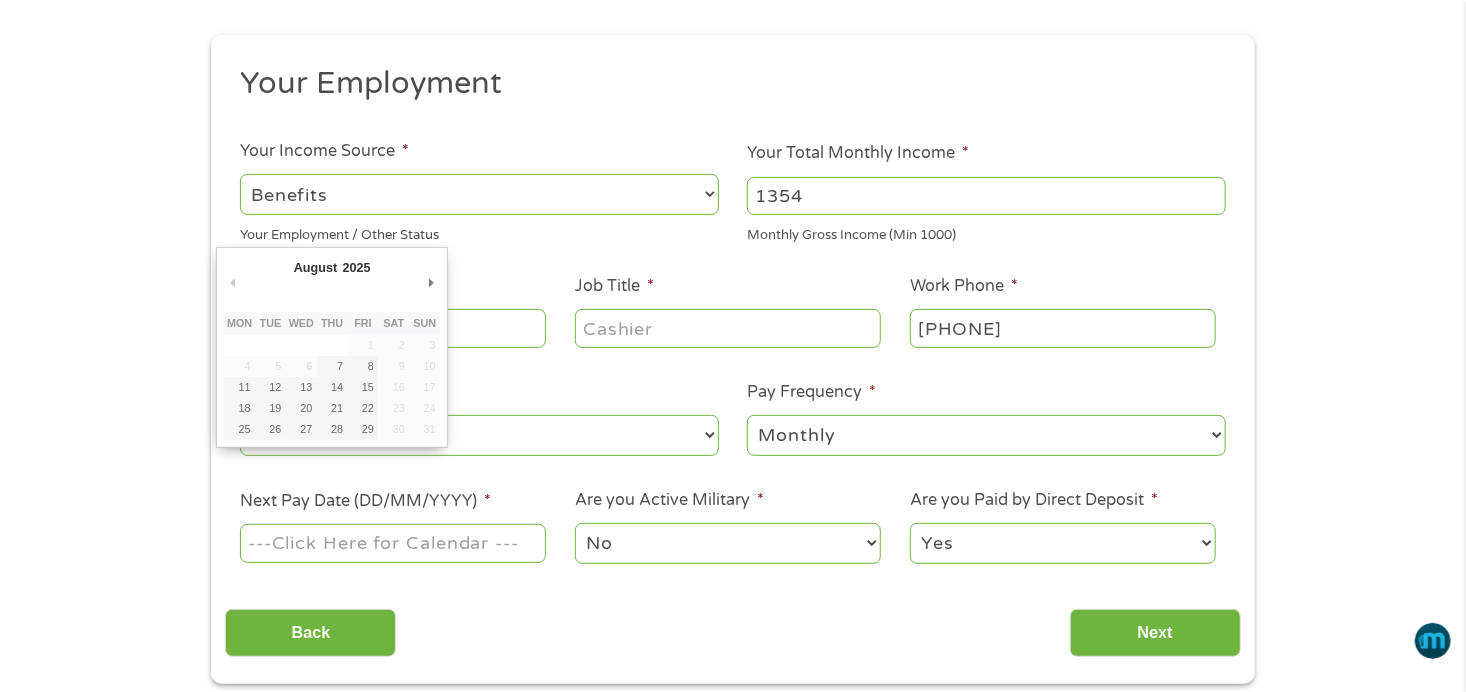 click on "Next Pay Date (DD/MM/YYYY) *" at bounding box center [393, 543] 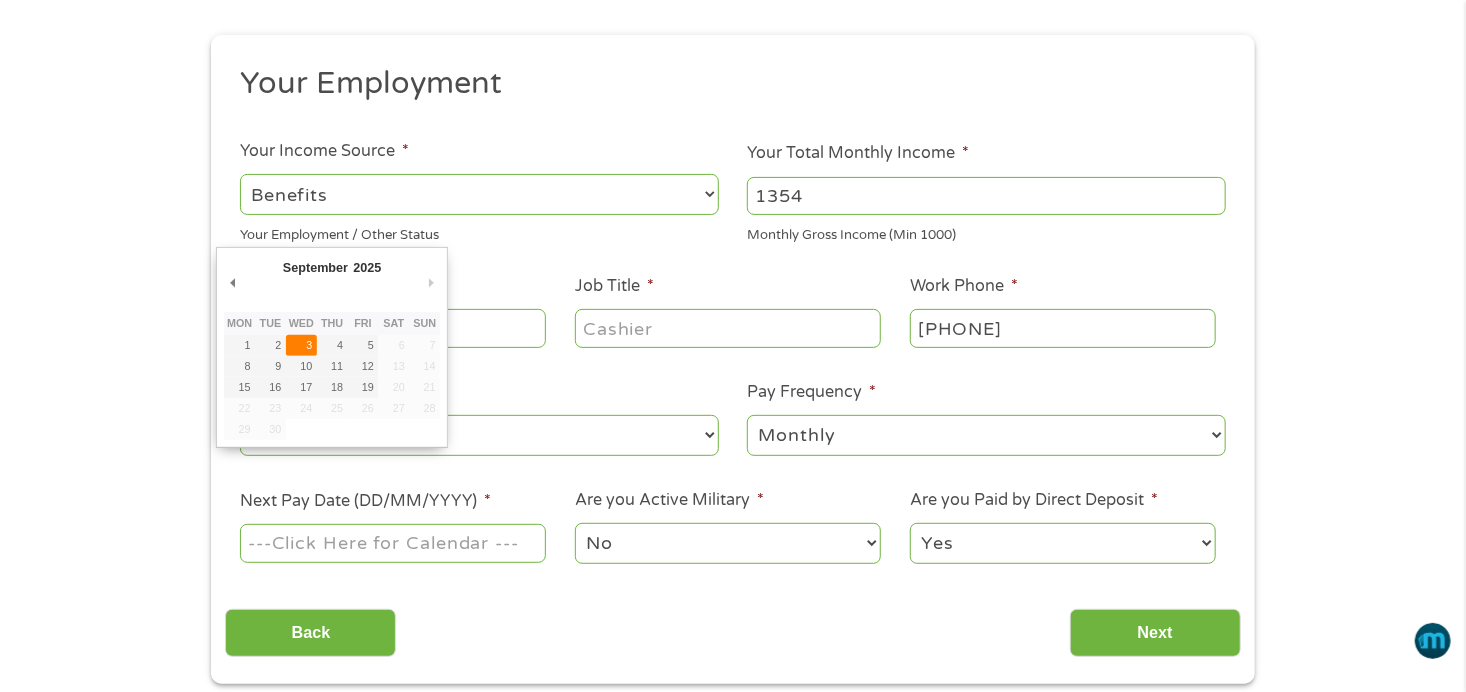 type on "03/09/2025" 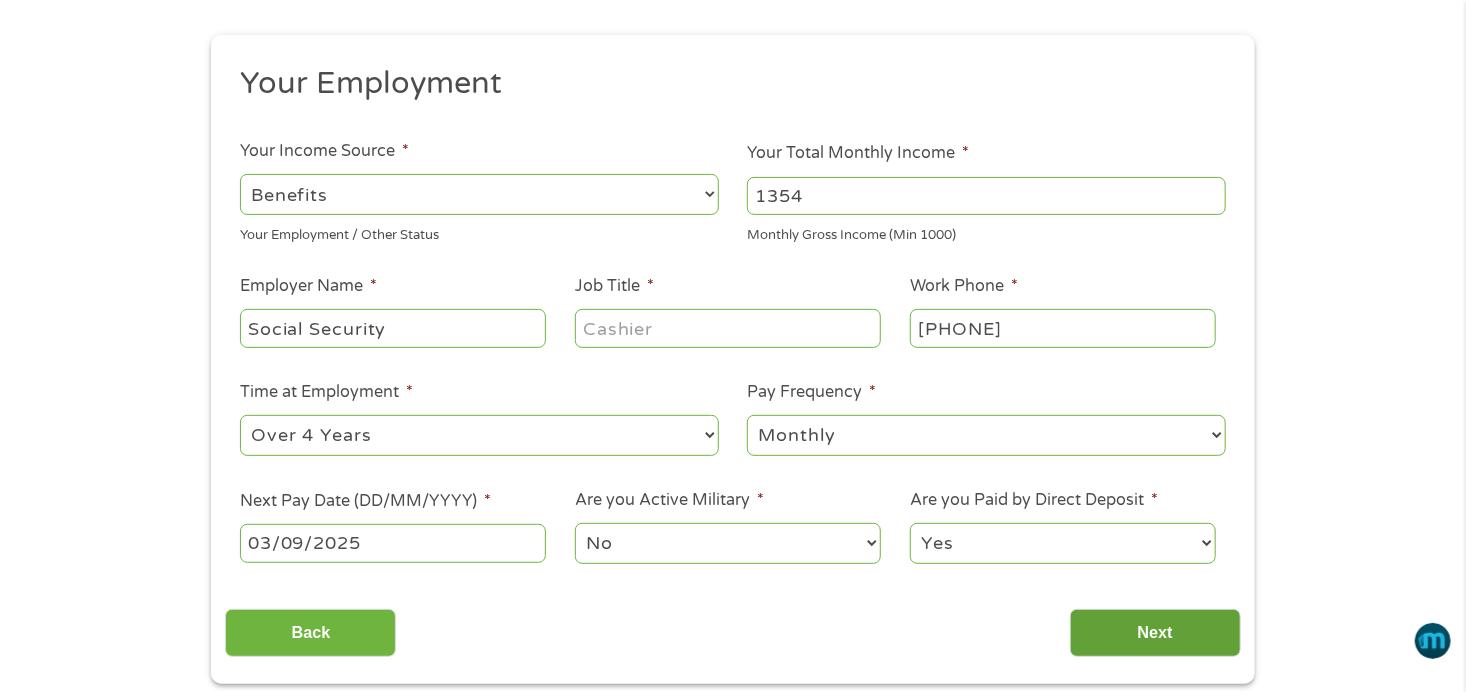 click on "Next" at bounding box center (1155, 633) 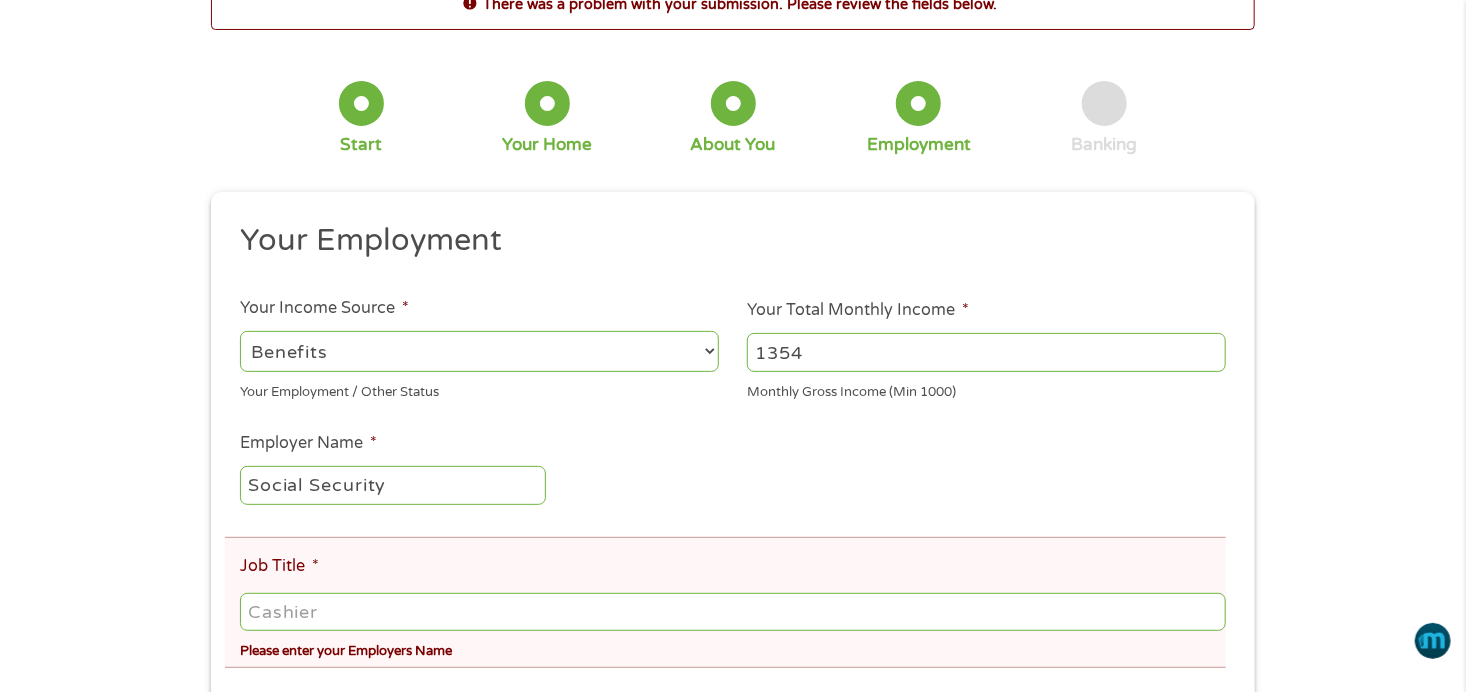 scroll, scrollTop: 8, scrollLeft: 8, axis: both 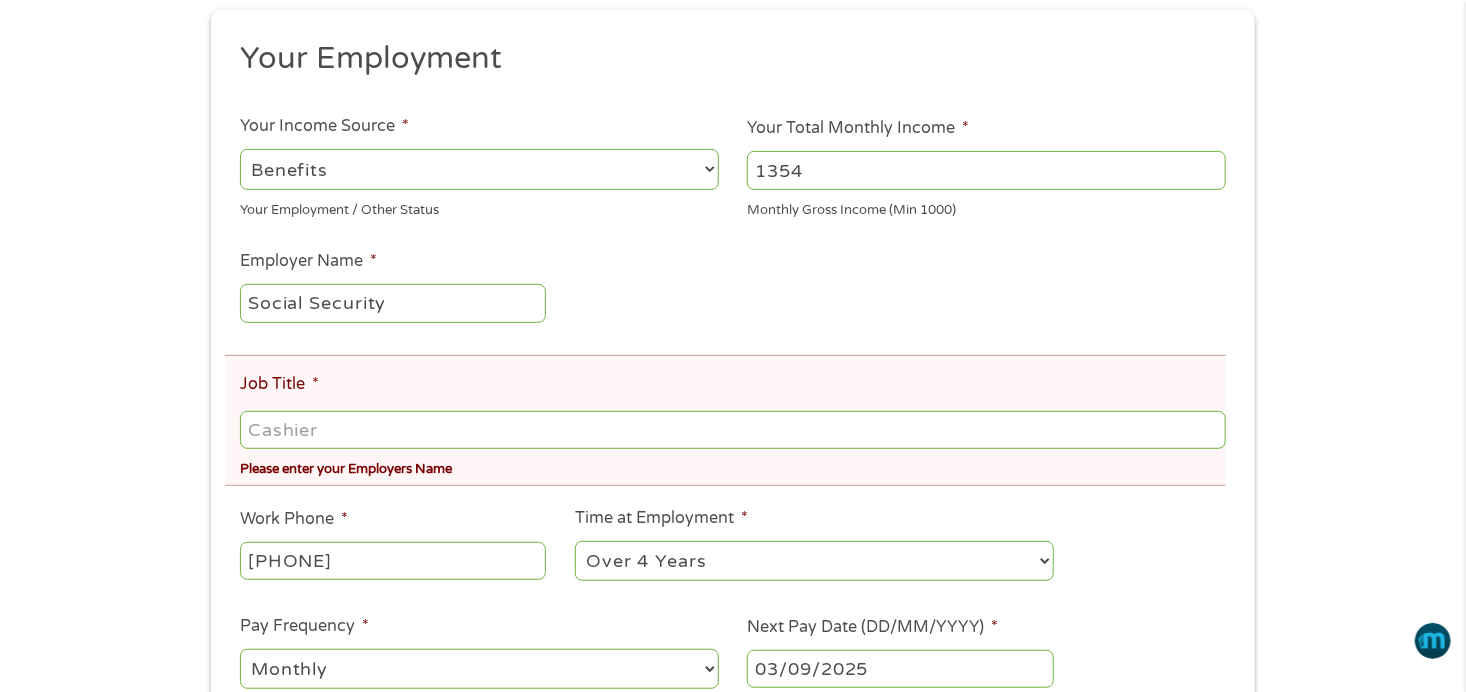 click on "Job Title *" at bounding box center [733, 430] 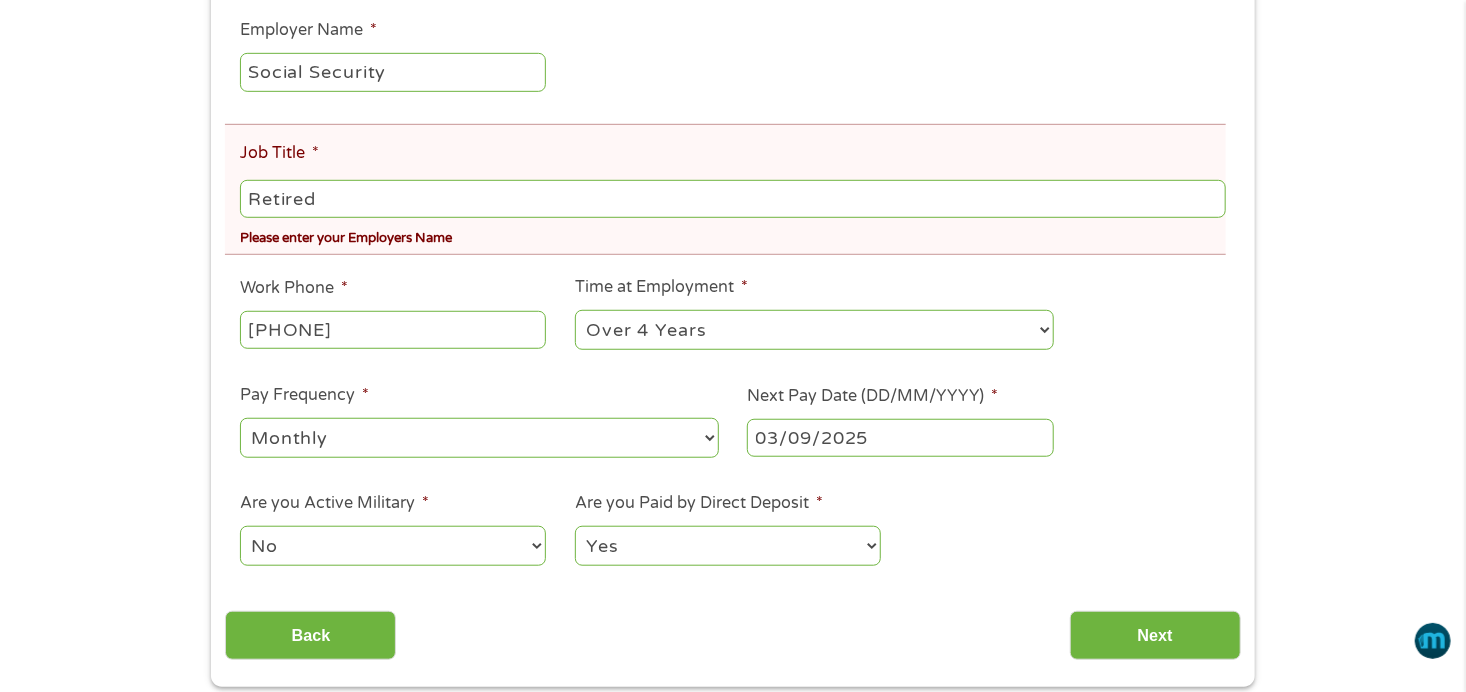 scroll, scrollTop: 600, scrollLeft: 0, axis: vertical 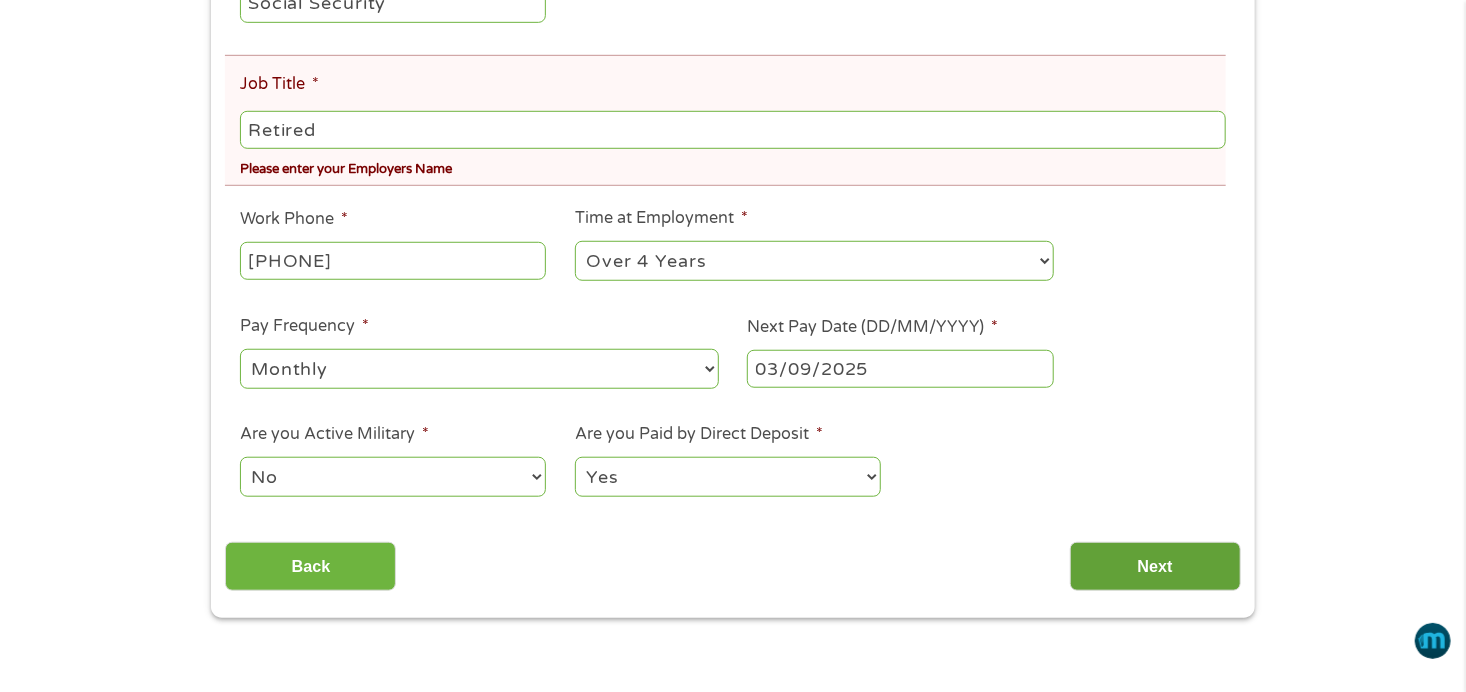 type on "Retired" 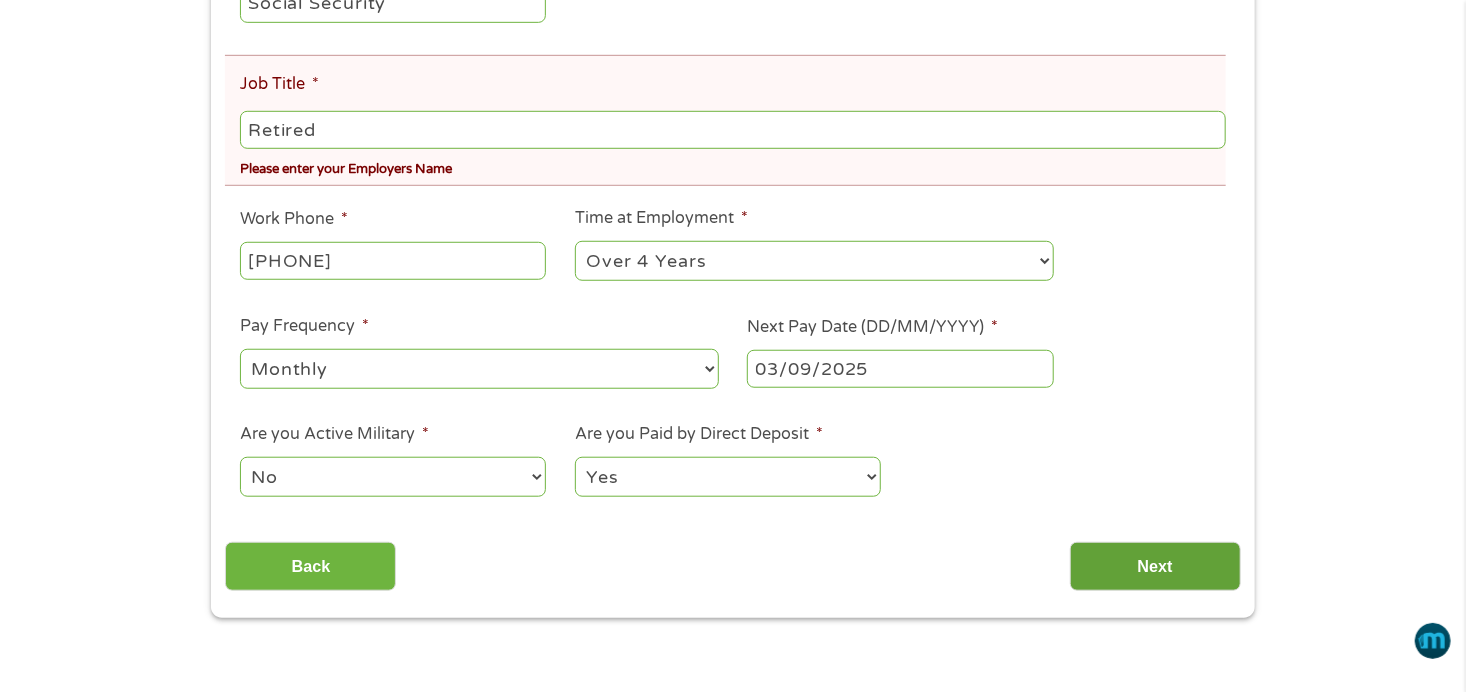 click on "Next" at bounding box center (1155, 566) 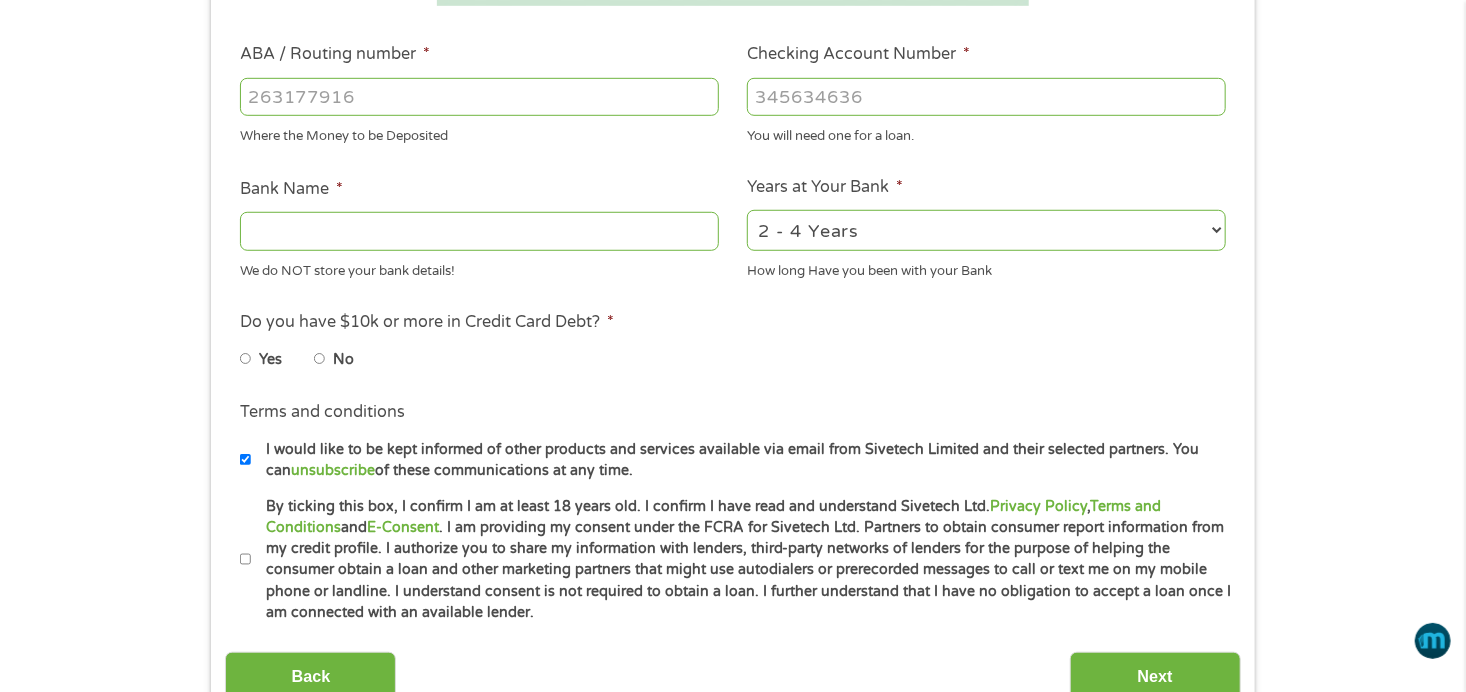 scroll, scrollTop: 8, scrollLeft: 8, axis: both 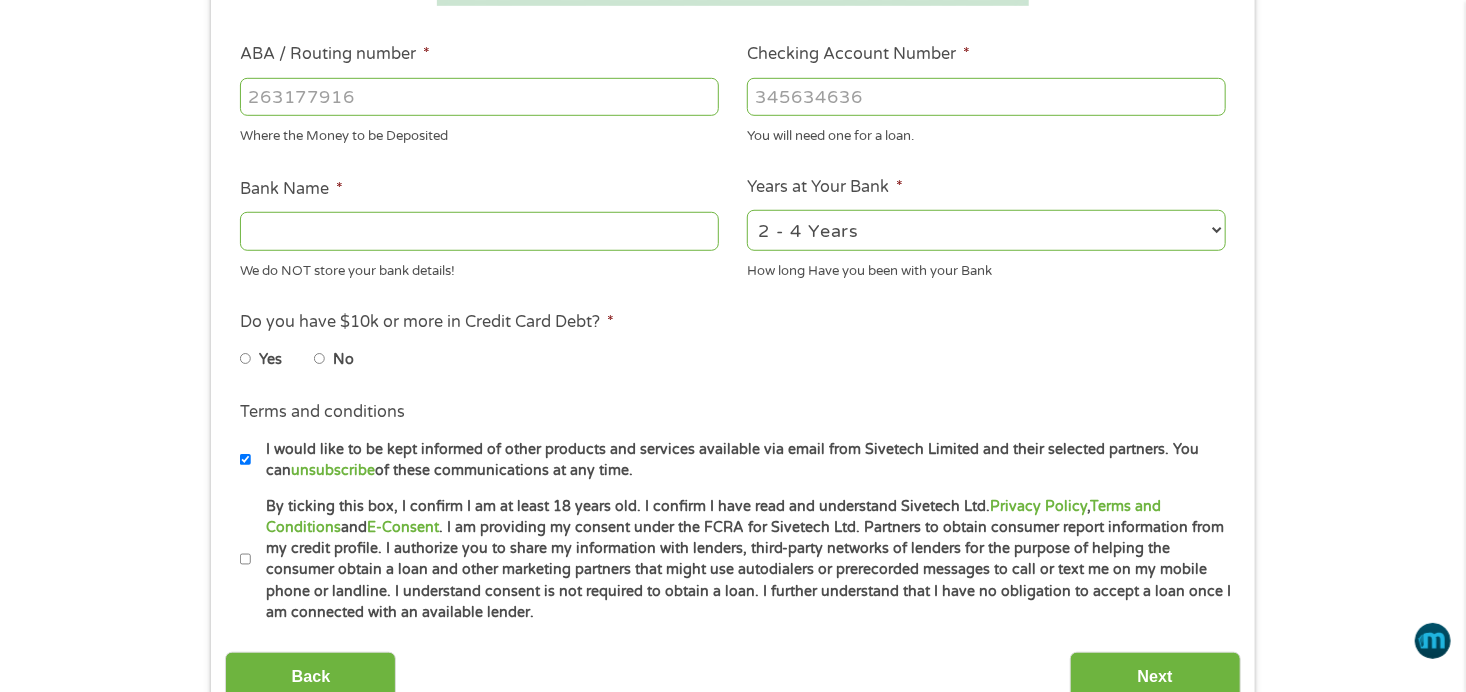 click on "ABA / Routing number *" at bounding box center (479, 97) 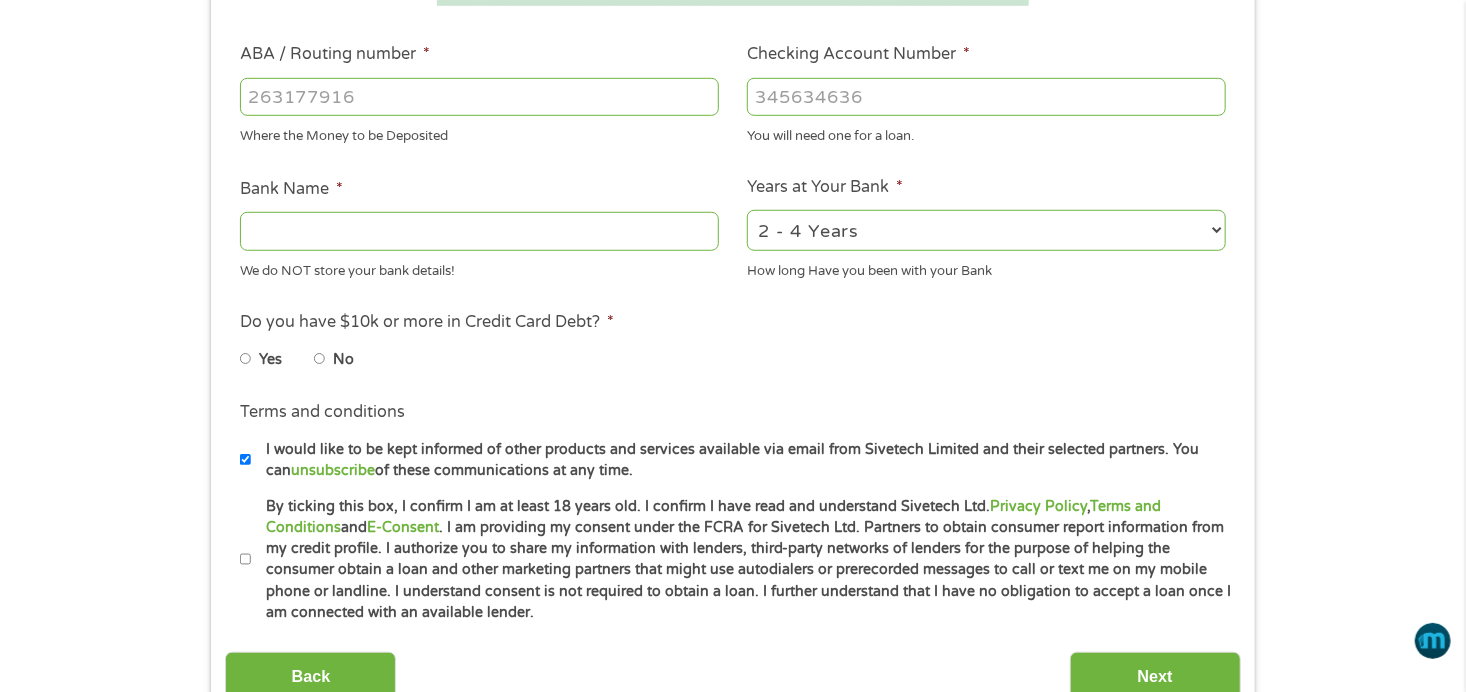type on "[NUMBER]" 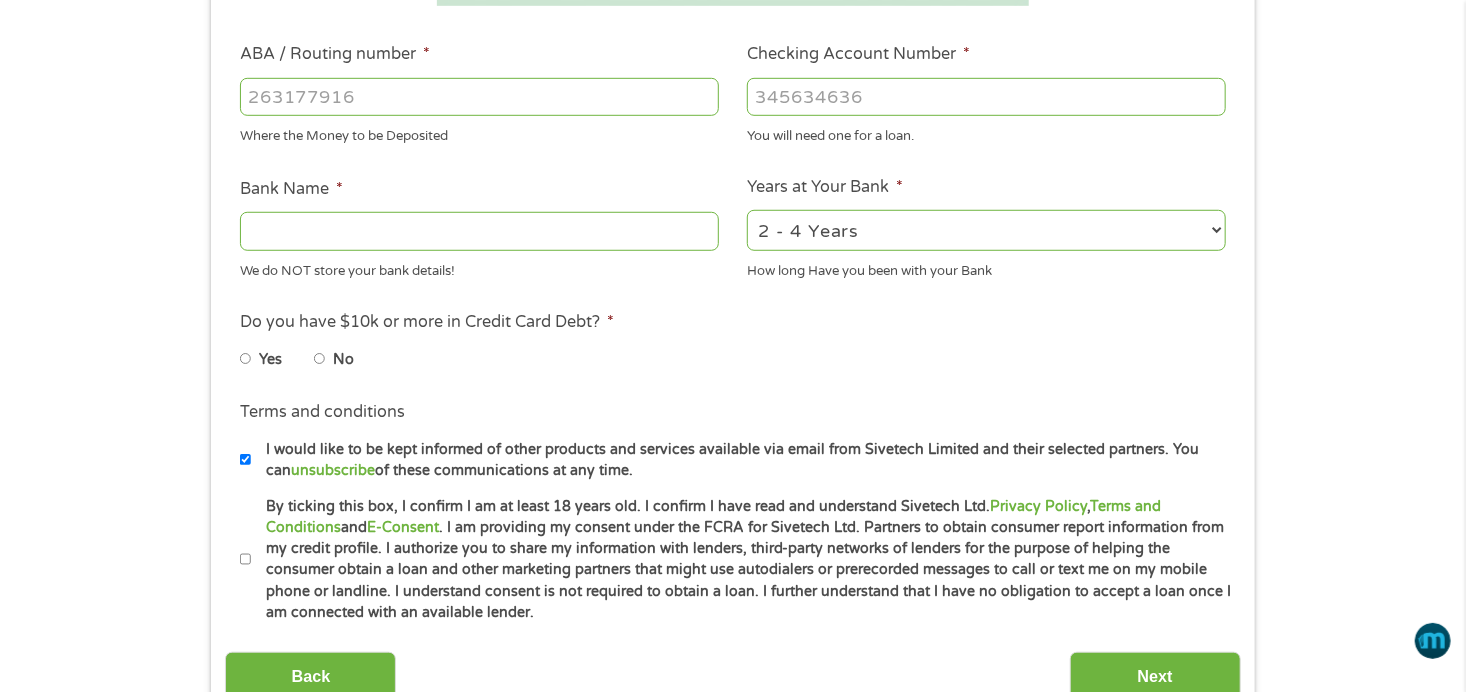 type on "FIRST PREMIER BANK" 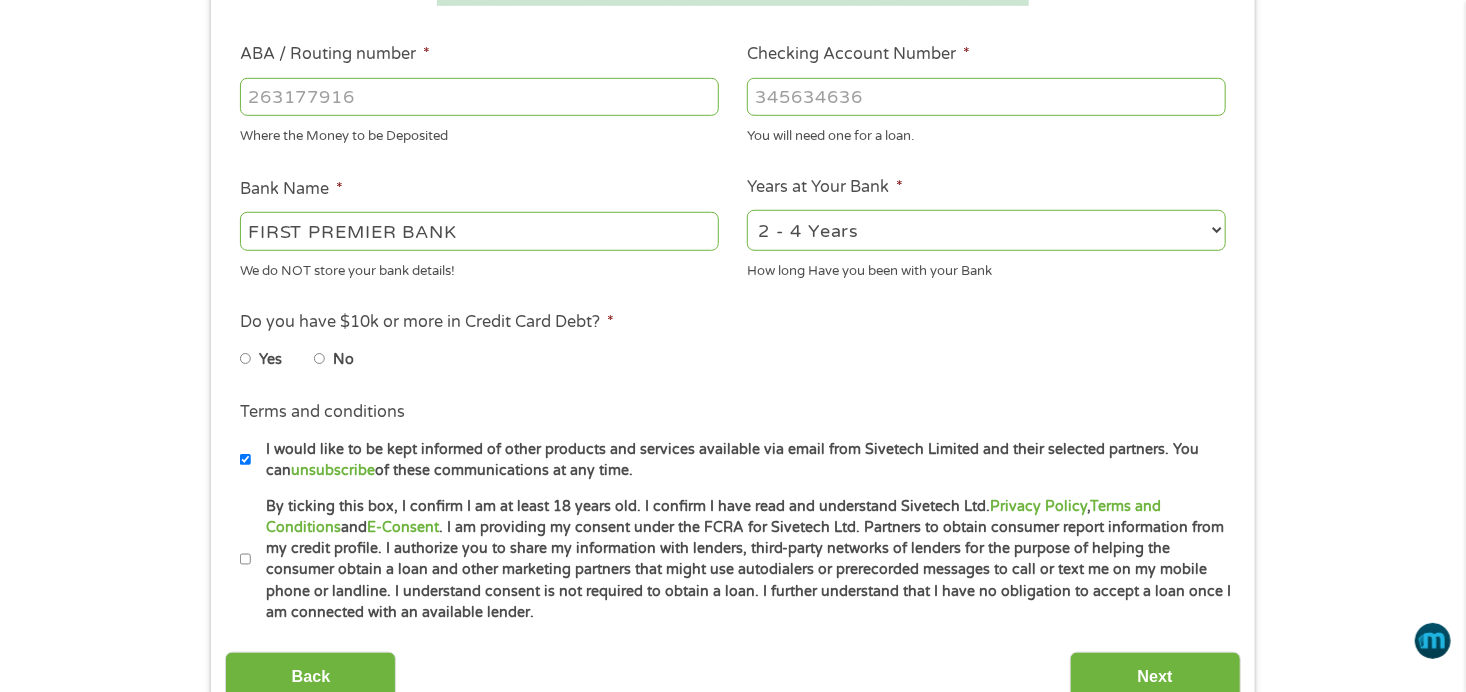 type on "[NUMBER]" 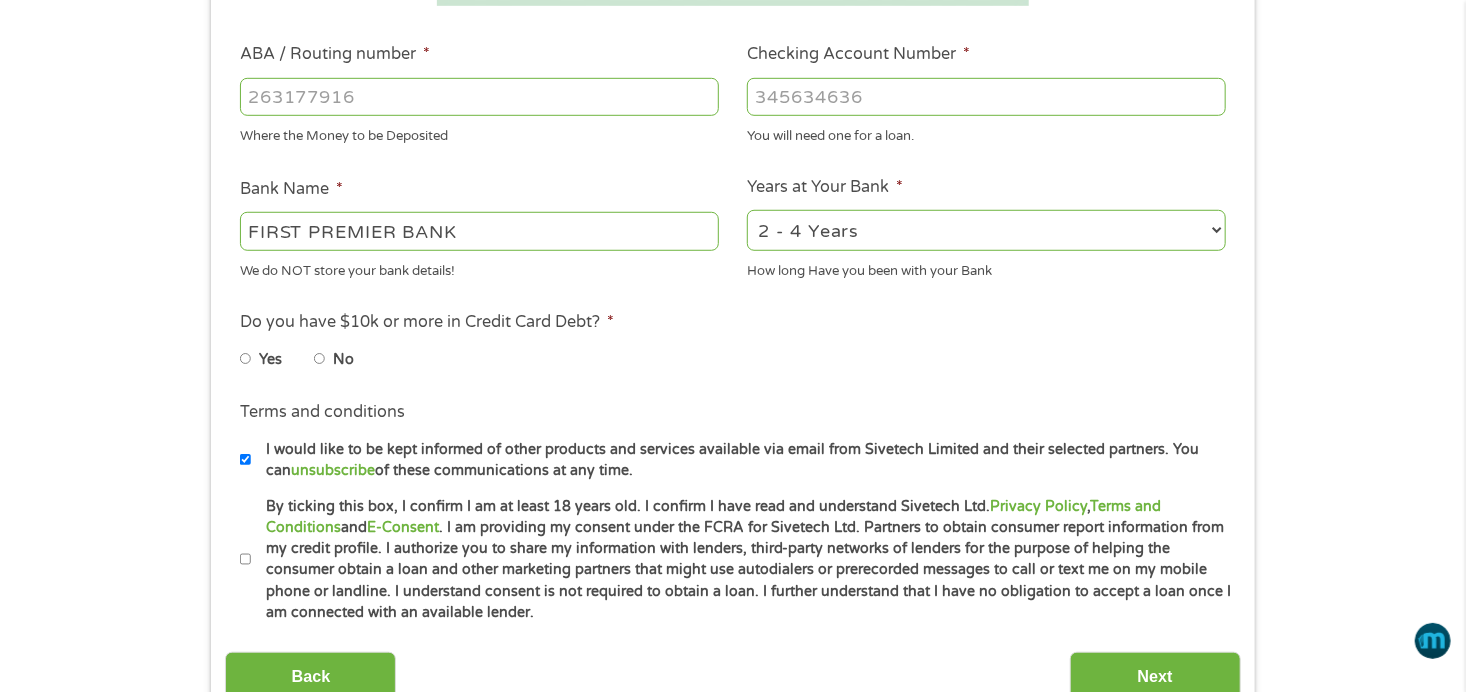 click on "2 - 4 Years 6 - 12 Months 1 - 2 Years Over 4 Years" at bounding box center (986, 230) 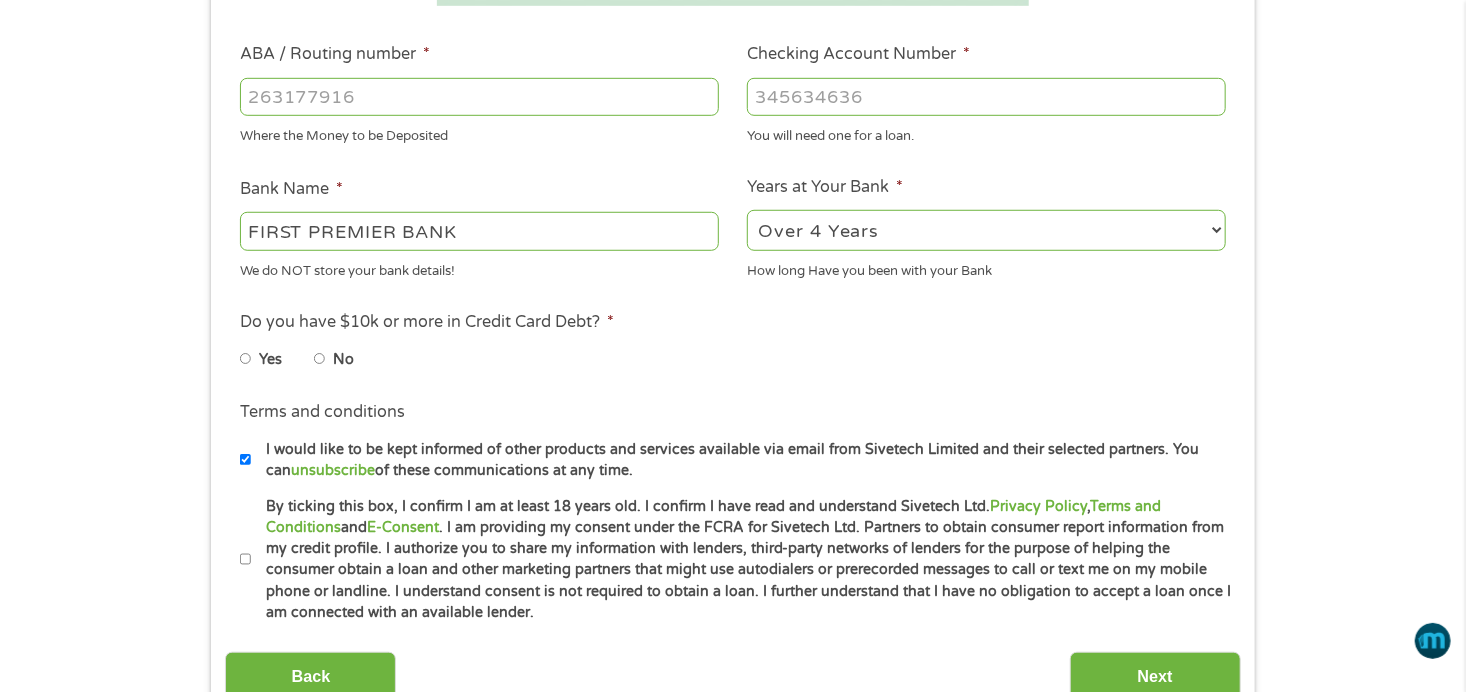 click on "2 - 4 Years 6 - 12 Months 1 - 2 Years Over 4 Years" at bounding box center [986, 230] 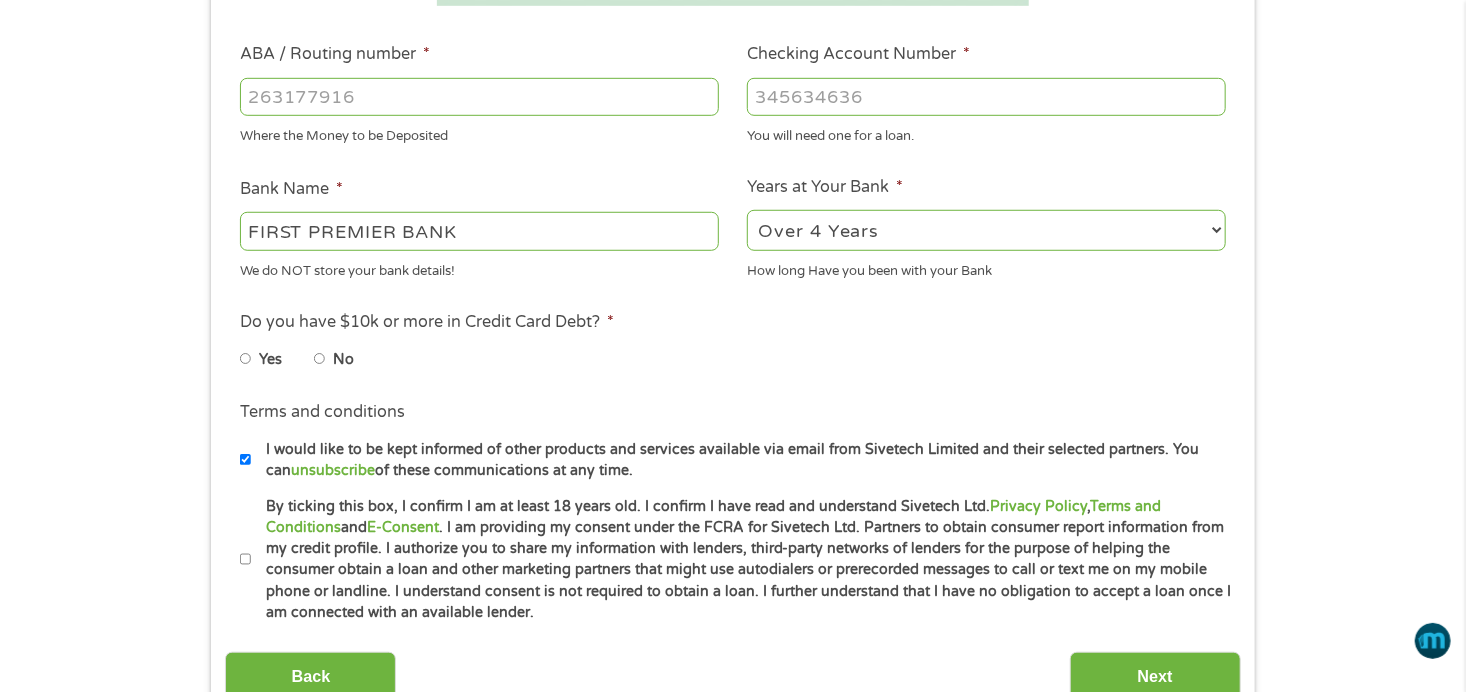 click on "No" at bounding box center (320, 359) 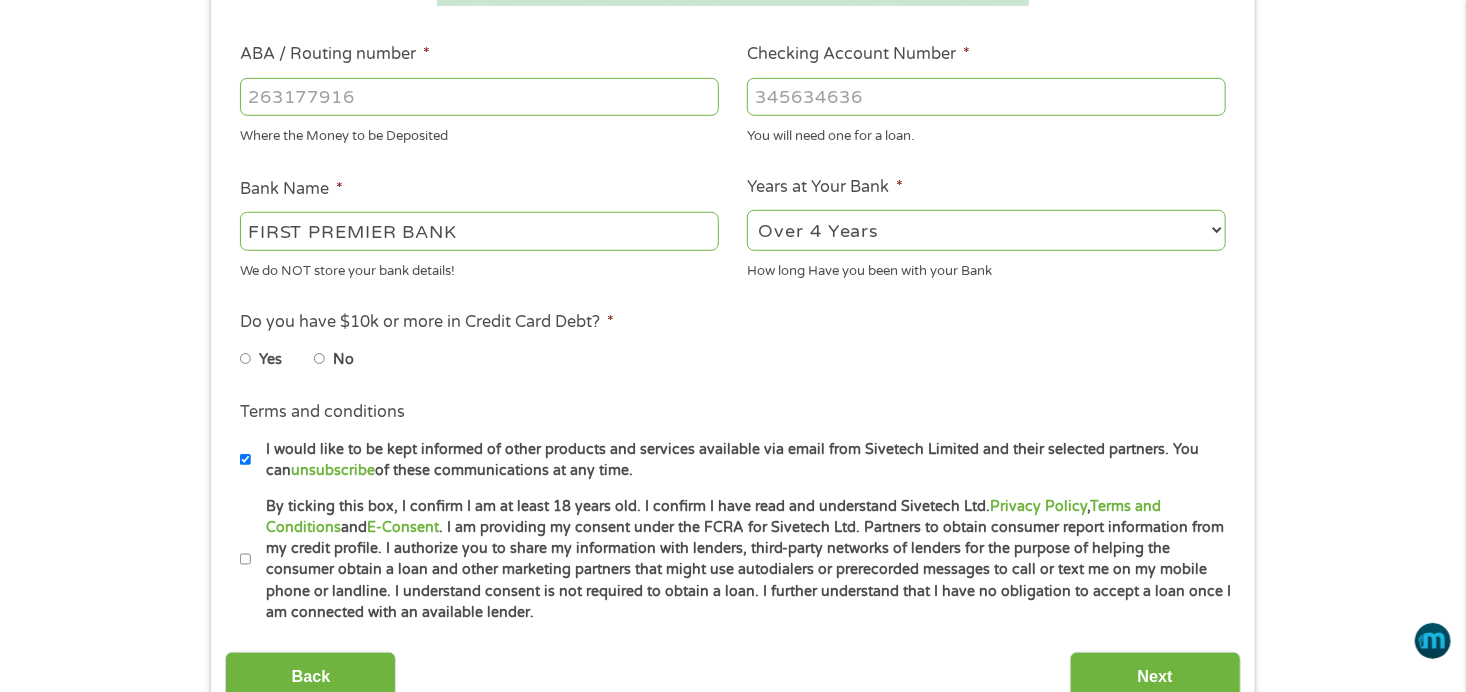 radio on "true" 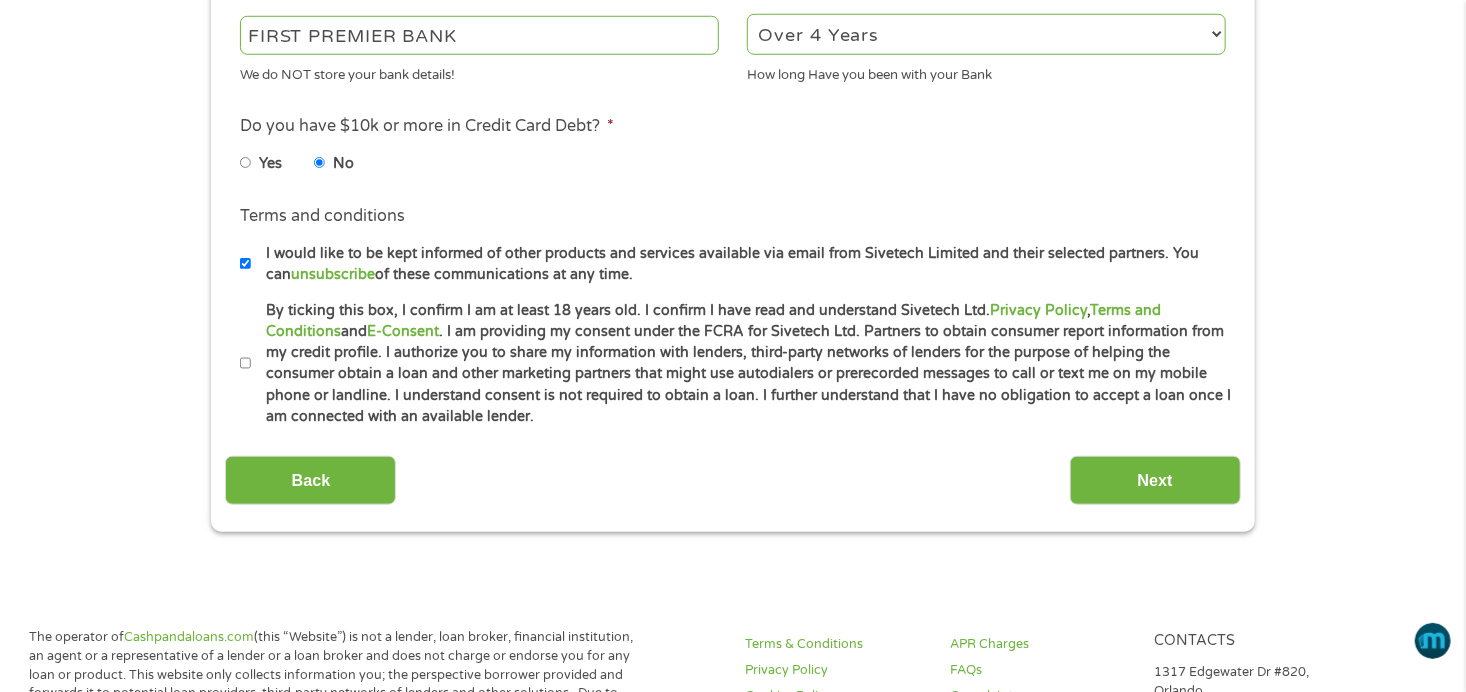 scroll, scrollTop: 800, scrollLeft: 0, axis: vertical 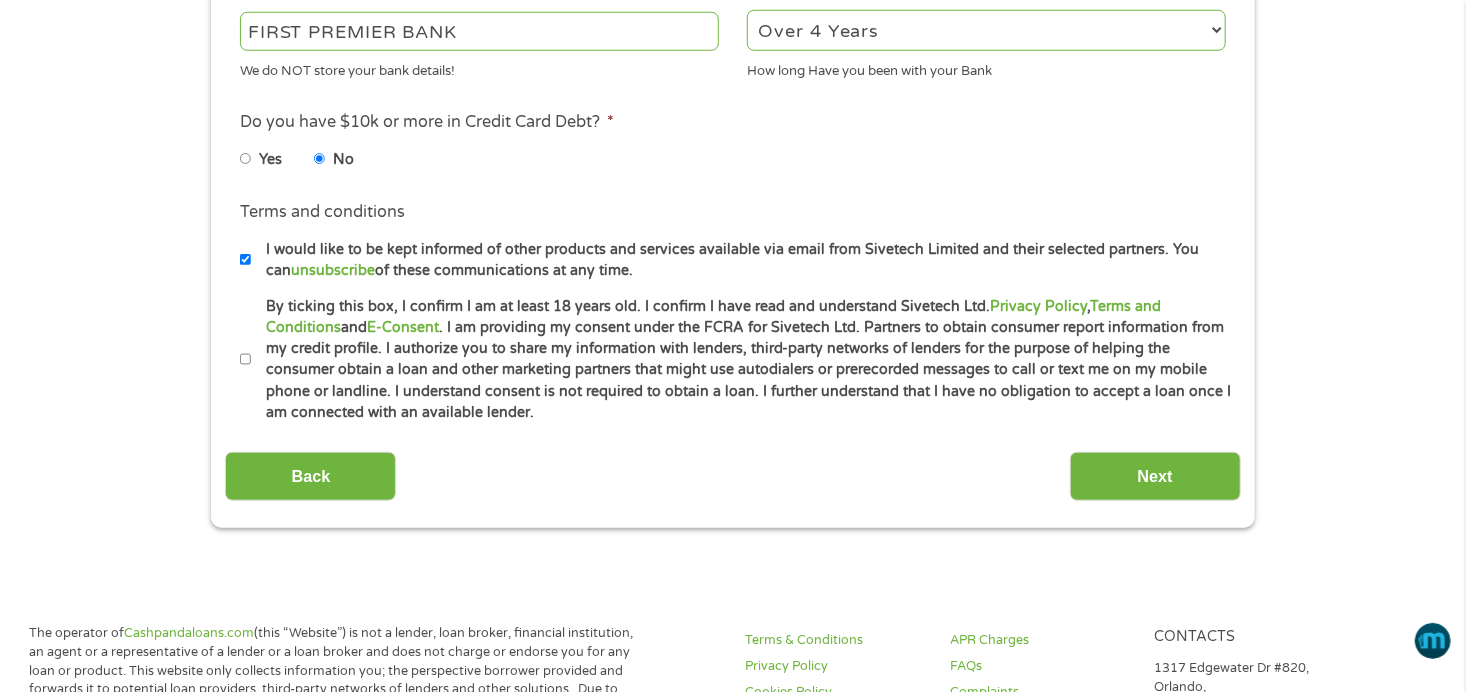 click on "Terms and conditions *
By ticking this box, I confirm I am at least 18 years old. I confirm I have read and understand Sivetech Ltd.  Privacy Policy ,  Terms and Conditions  and  E-Consent . I am providing my consent under the FCRA for Sivetech Ltd. Partners to obtain consumer report information from my credit profile. I authorize you to share my information with lenders, third-party networks of lenders for the purpose of helping the consumer obtain a loan and other marketing partners that might use autodialers or prerecorded messages to call or text me on my mobile phone or landline. I understand consent is not required to obtain a loan. I further understand that I have no obligation to accept a loan once I am connected with an available lender." at bounding box center (732, 360) 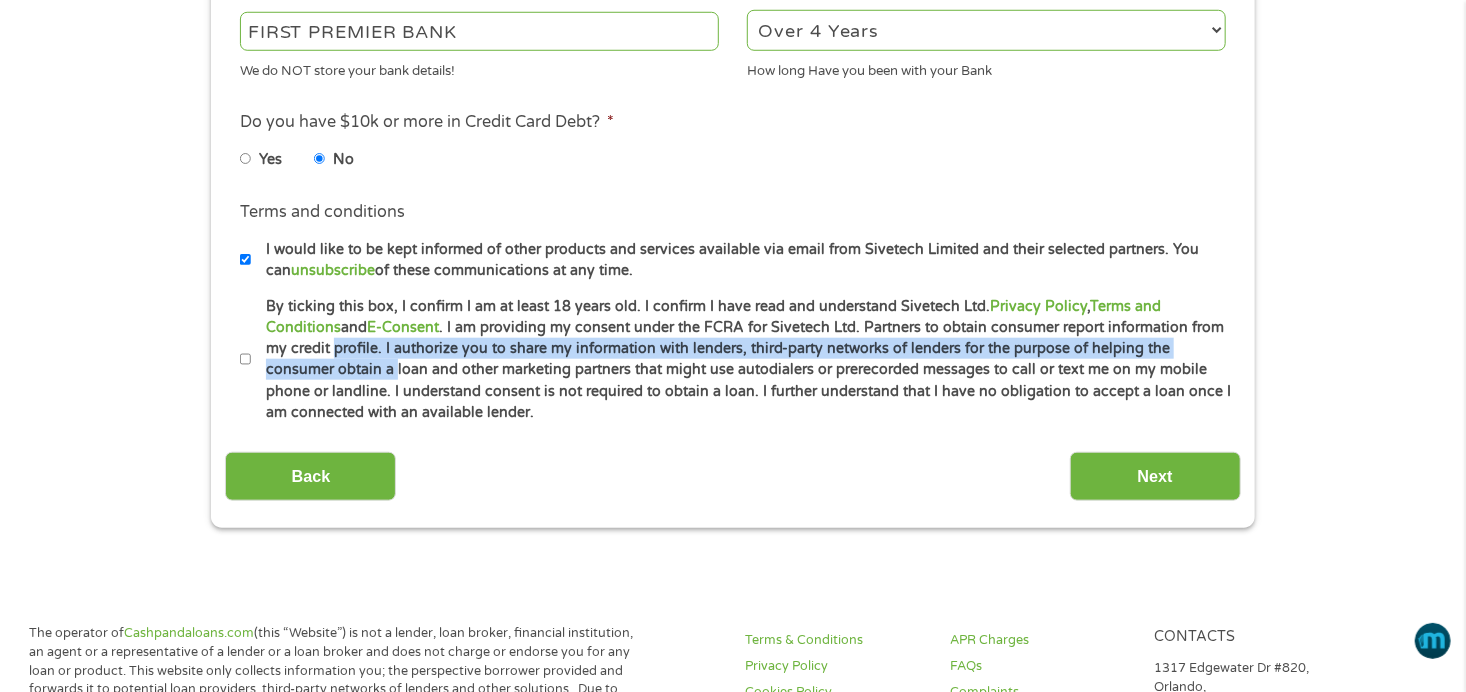 click on "By ticking this box, I confirm I am at least 18 years old. I confirm I have read and understand Sivetech Ltd.  Privacy Policy ,  Terms and Conditions  and  E-Consent . I am providing my consent under the FCRA for Sivetech Ltd. Partners to obtain consumer report information from my credit profile. I authorize you to share my information with lenders, third-party networks of lenders for the purpose of helping the consumer obtain a loan and other marketing partners that might use autodialers or prerecorded messages to call or text me on my mobile phone or landline. I understand consent is not required to obtain a loan. I further understand that I have no obligation to accept a loan once I am connected with an available lender." at bounding box center [246, 360] 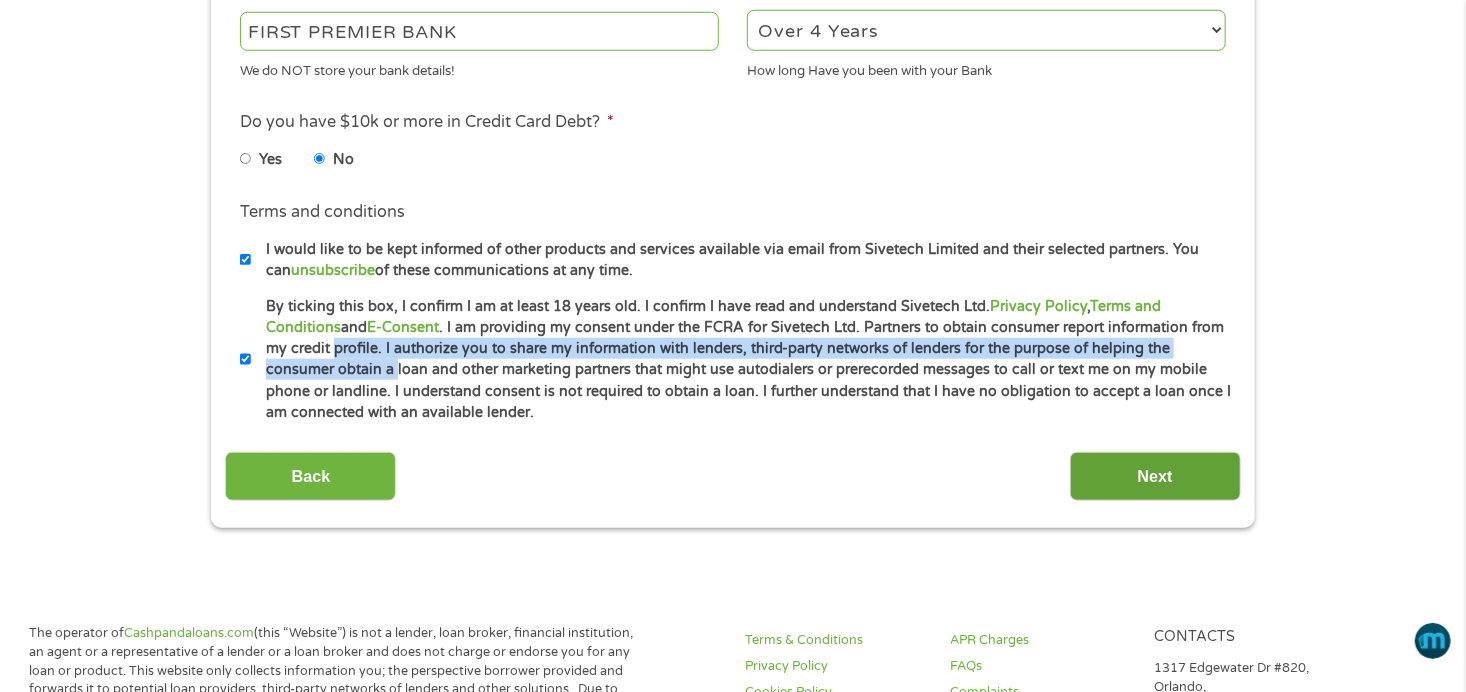 click on "Next" at bounding box center [1155, 476] 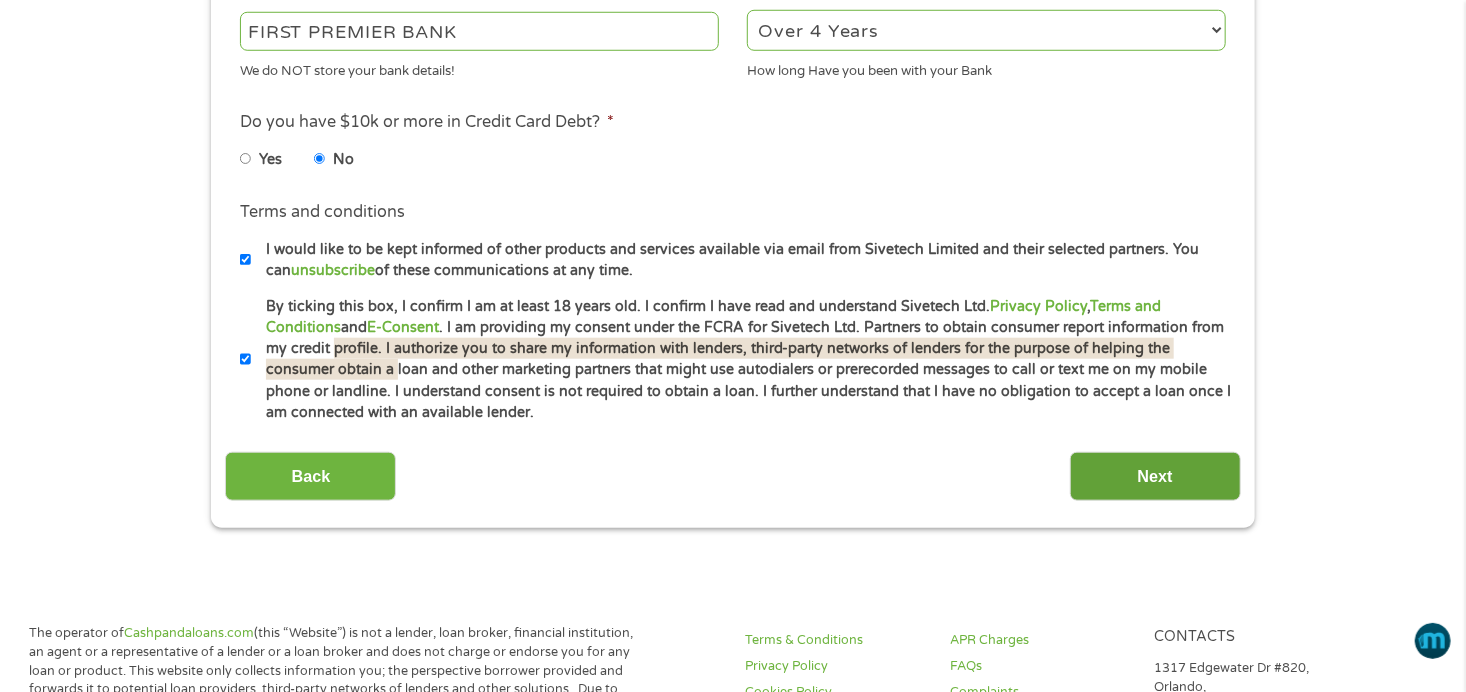 scroll, scrollTop: 8, scrollLeft: 8, axis: both 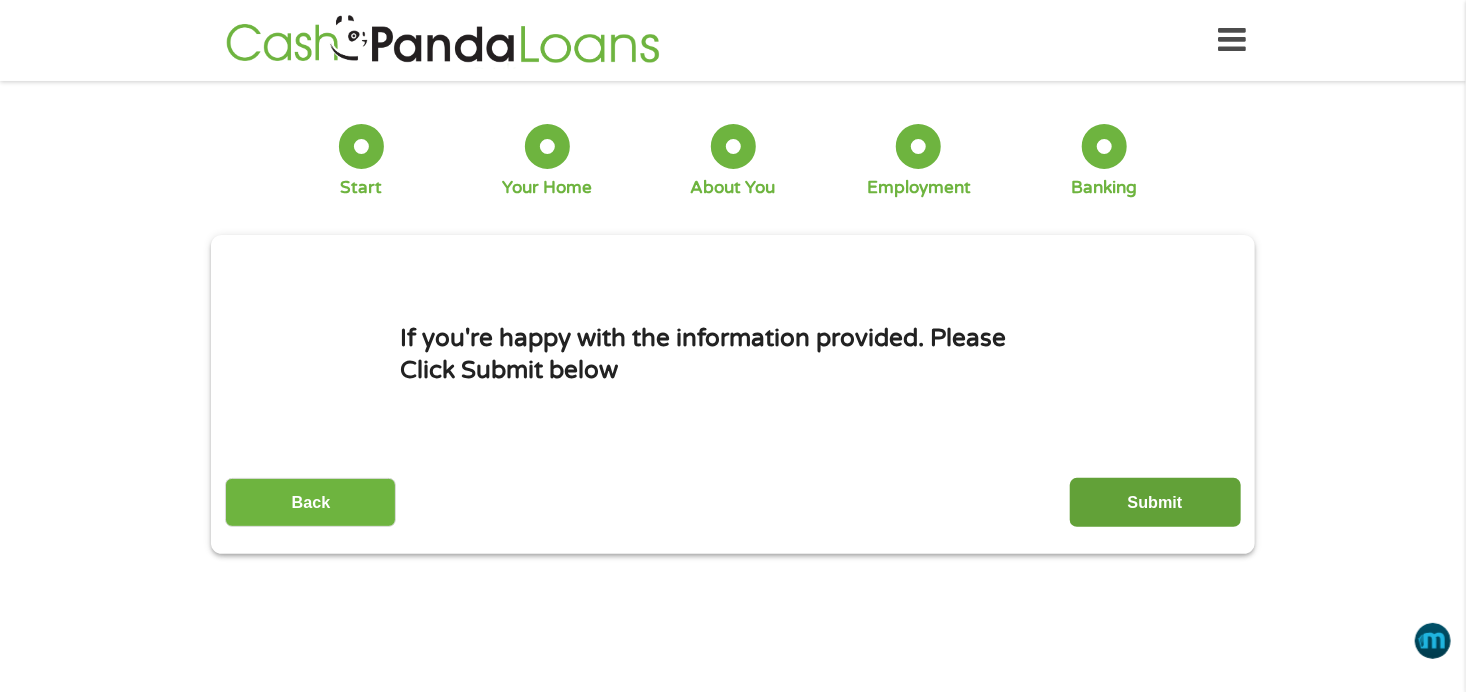 click on "Submit" at bounding box center [1155, 502] 